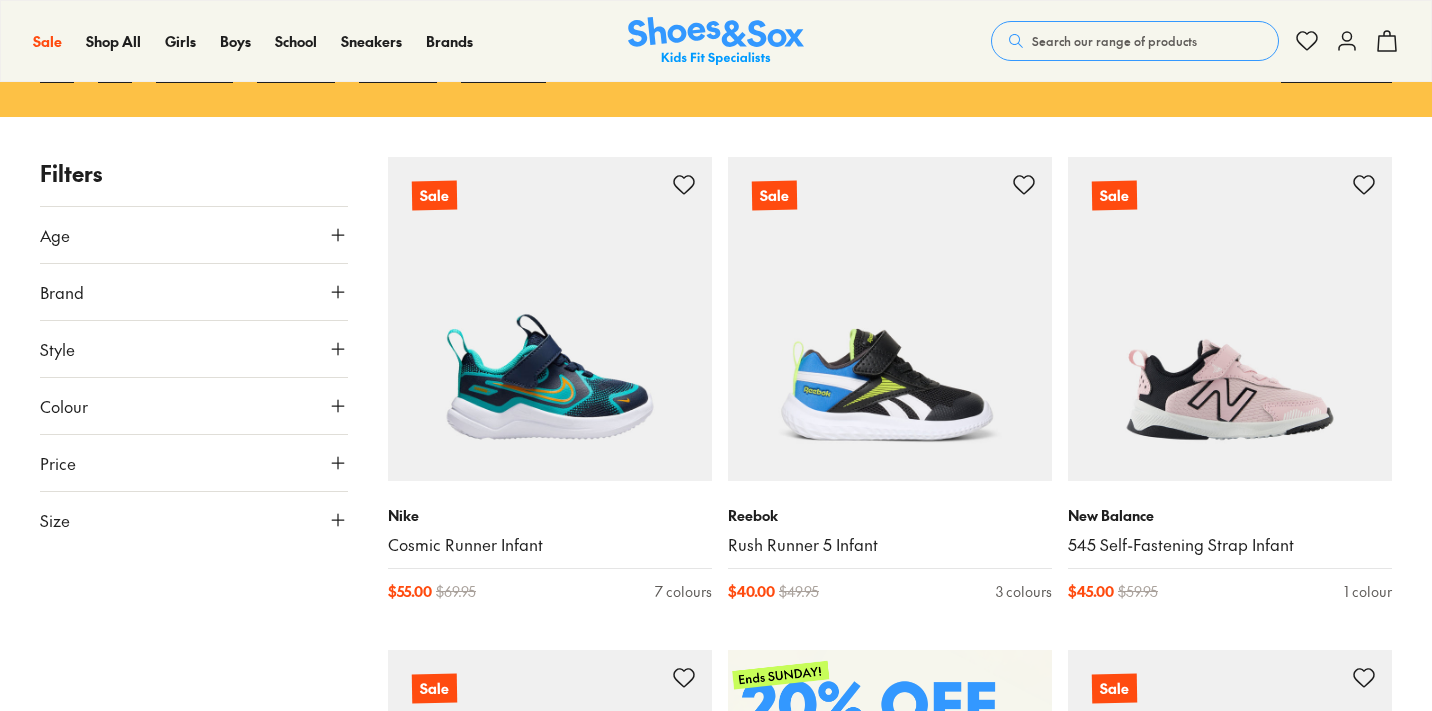 scroll, scrollTop: 247, scrollLeft: 0, axis: vertical 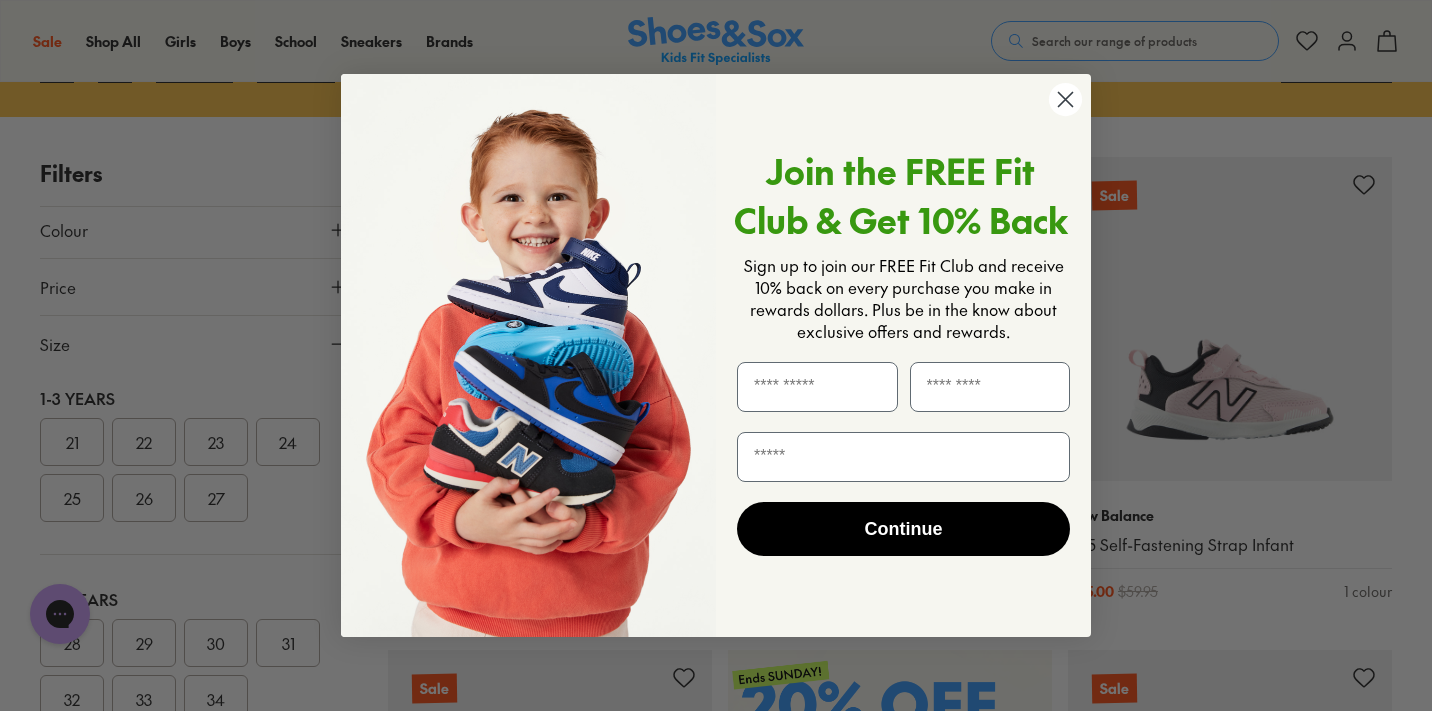 click 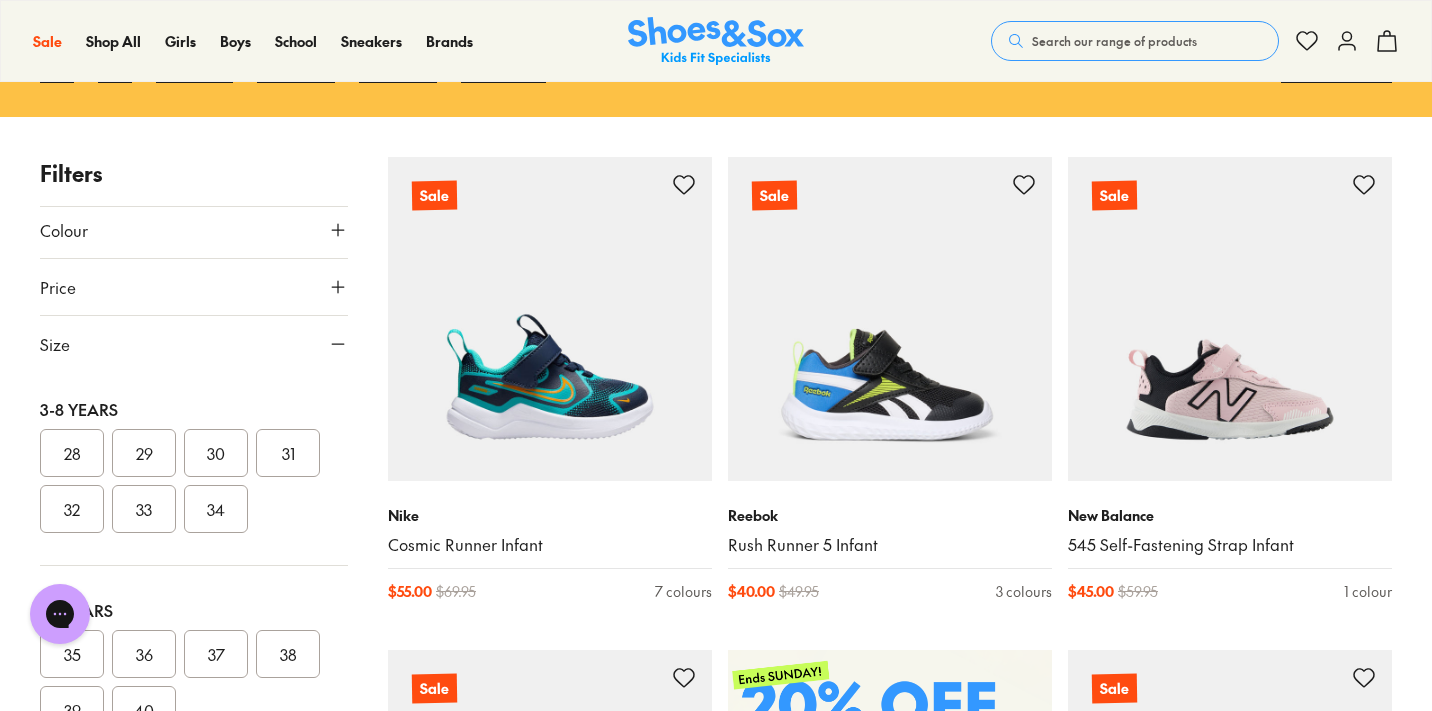 scroll, scrollTop: 405, scrollLeft: 0, axis: vertical 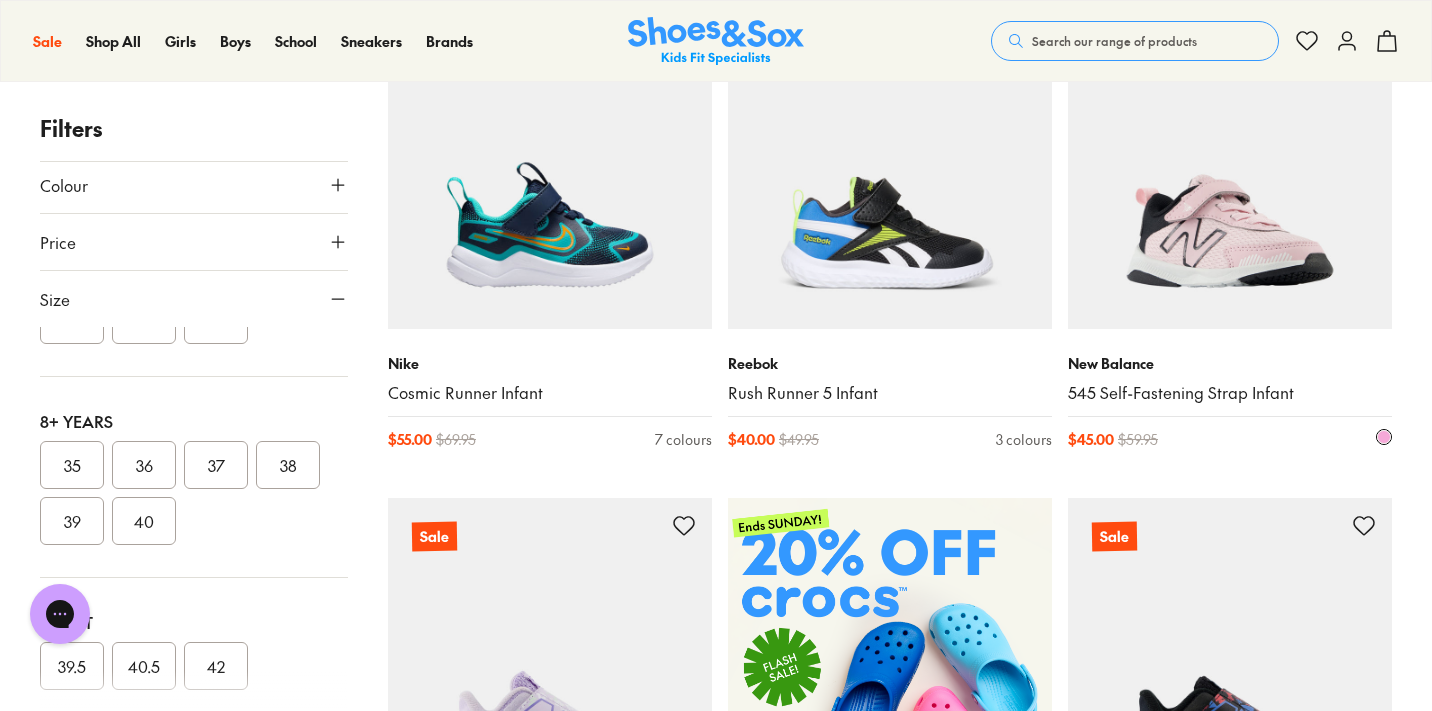 click at bounding box center [1230, 167] 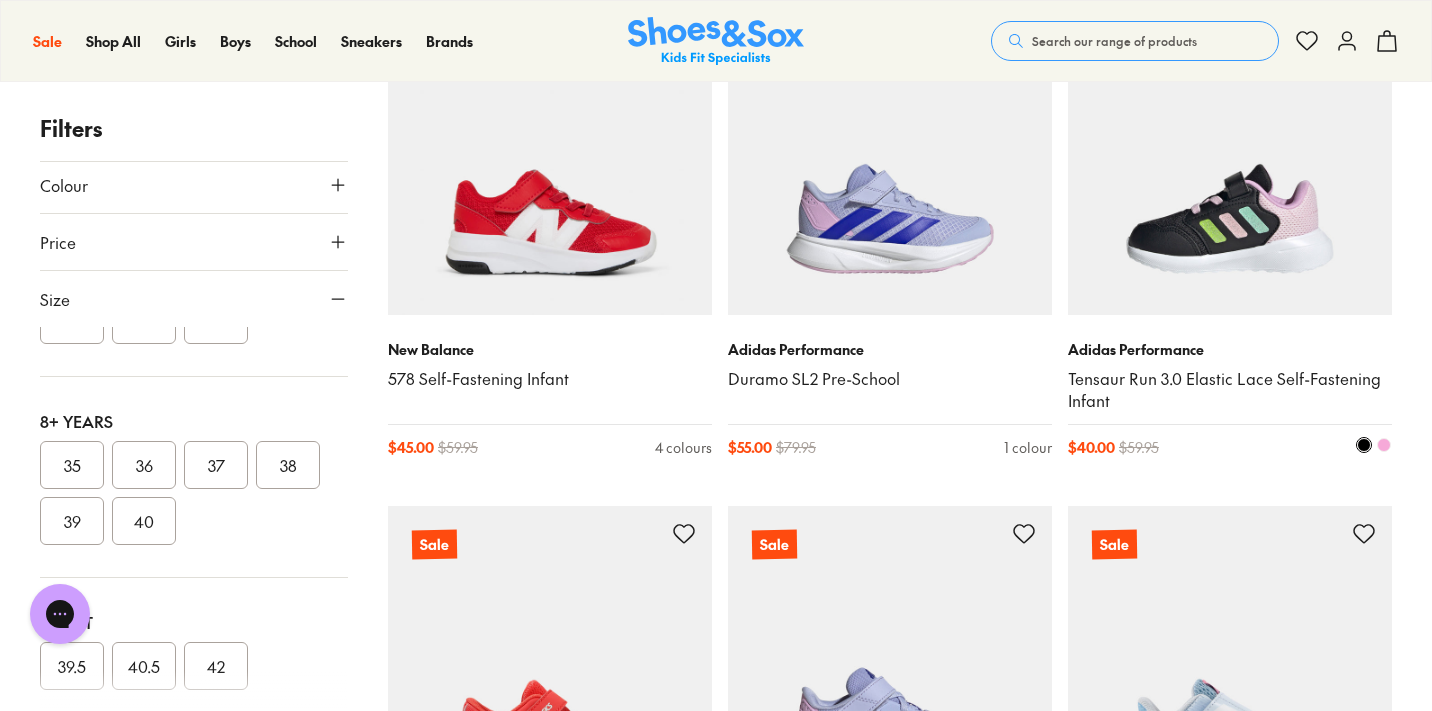 scroll, scrollTop: 1904, scrollLeft: 0, axis: vertical 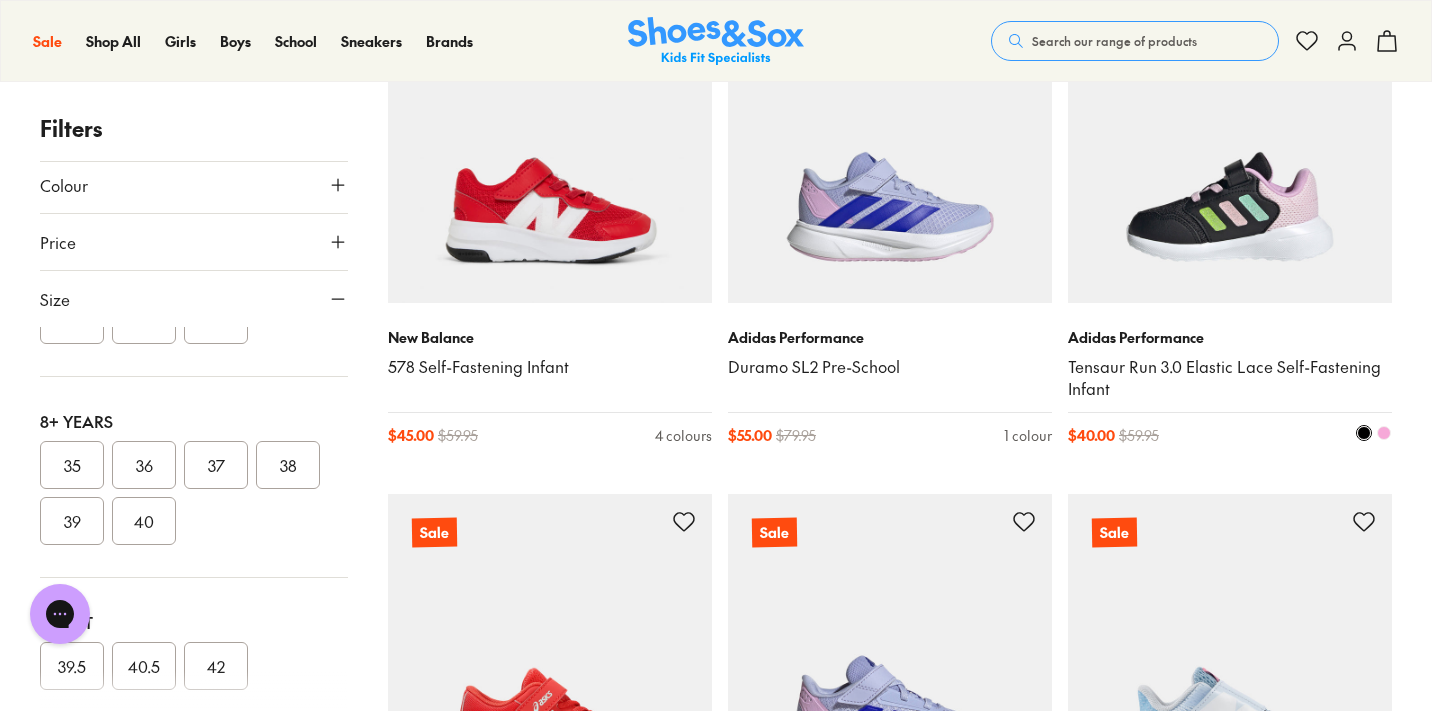 click at bounding box center [1230, 141] 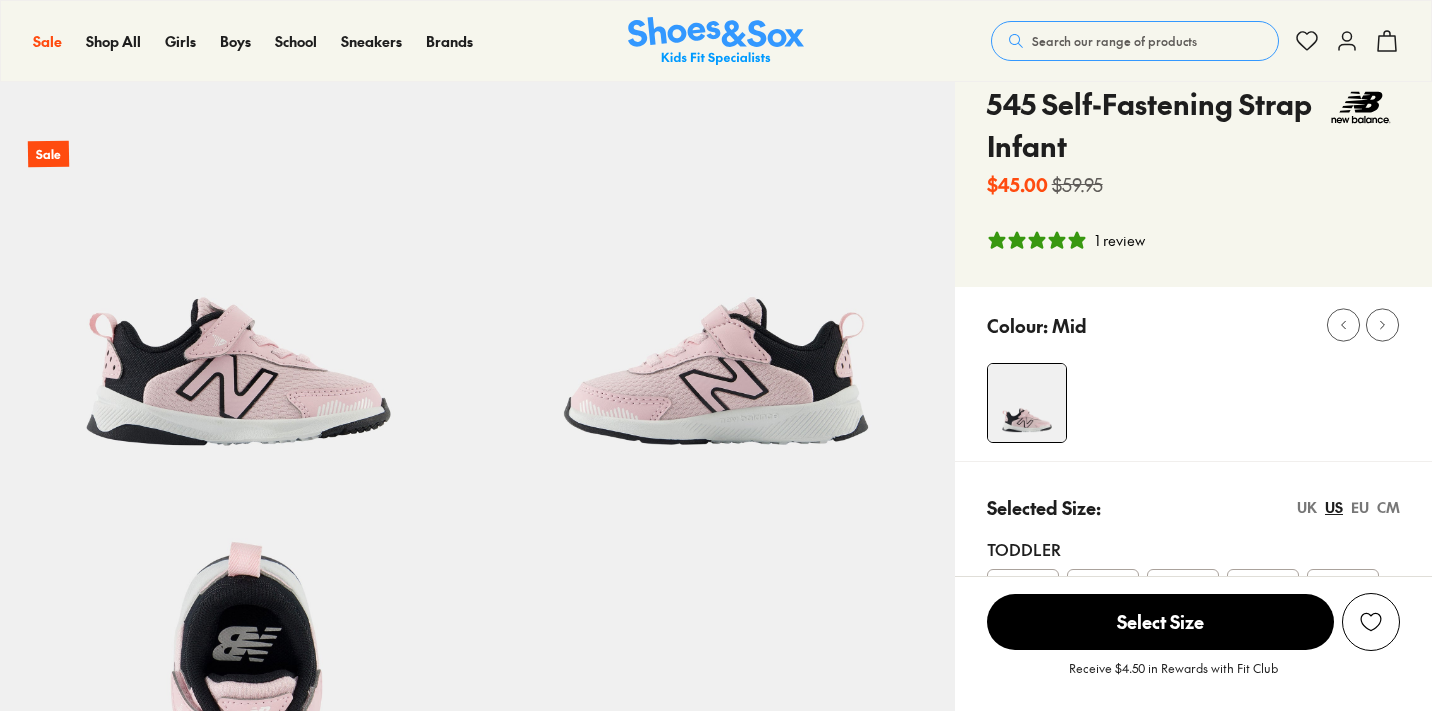 scroll, scrollTop: 206, scrollLeft: 0, axis: vertical 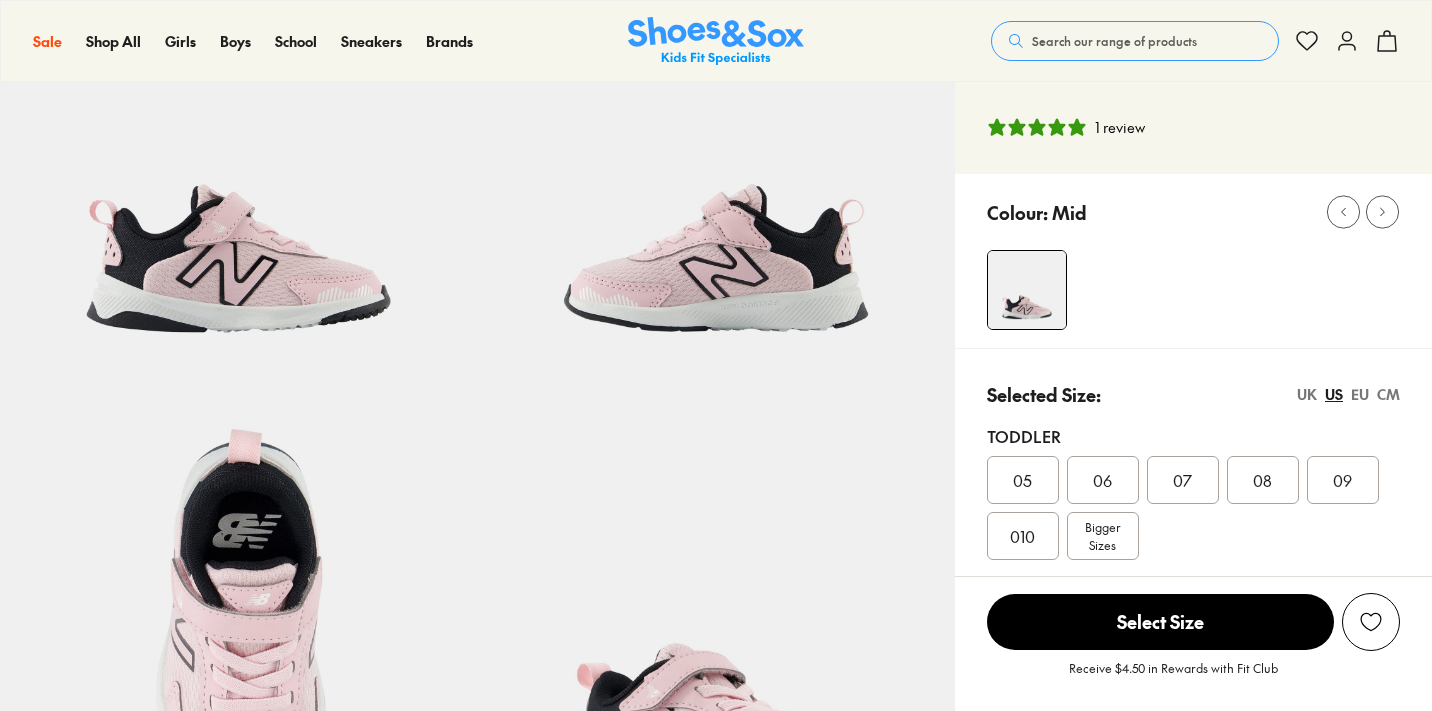 select on "*" 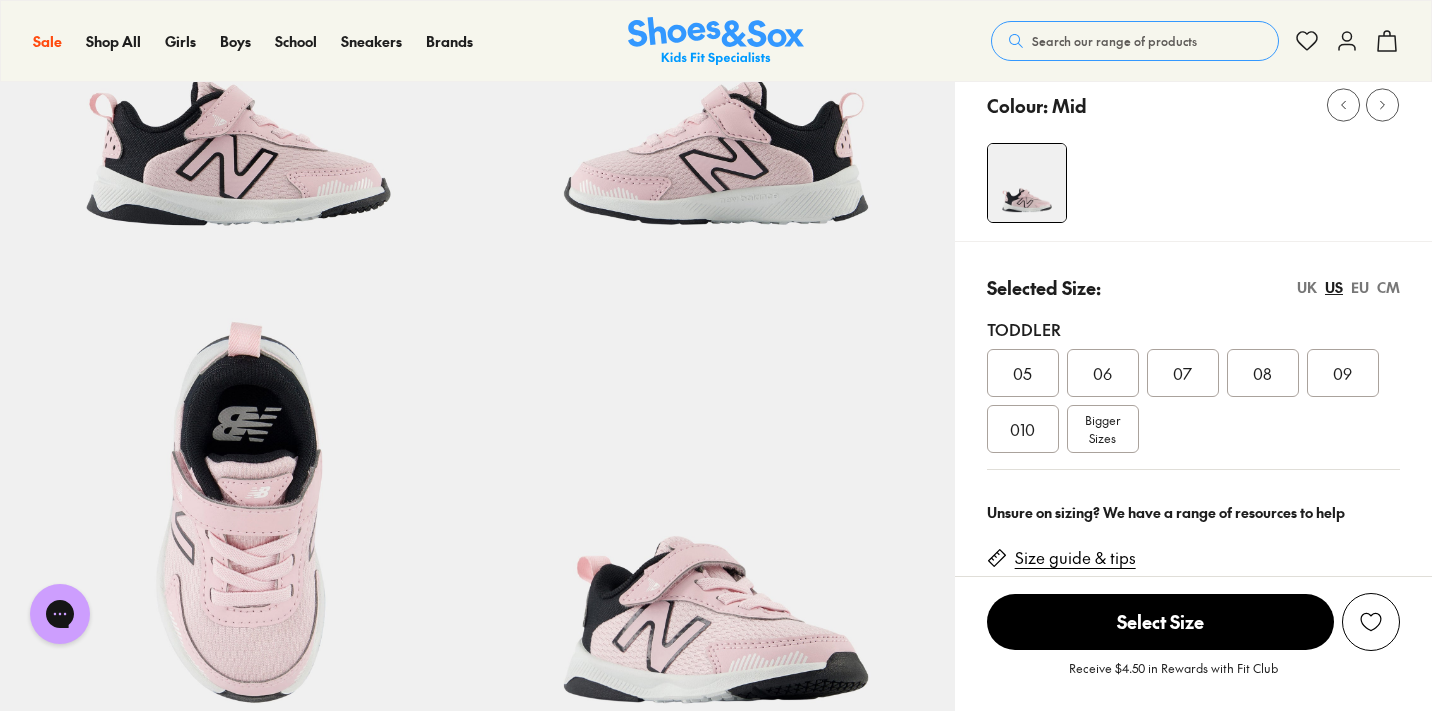 scroll, scrollTop: 0, scrollLeft: 0, axis: both 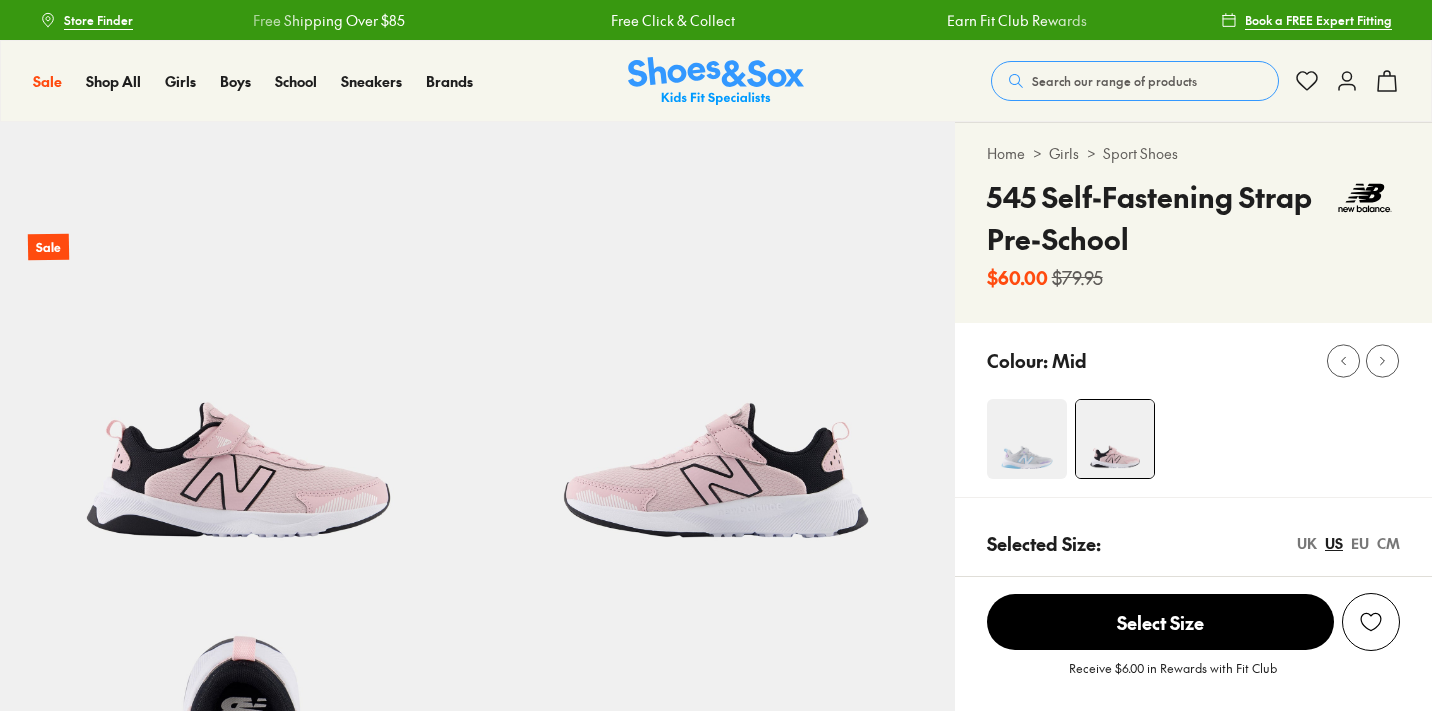 select on "*" 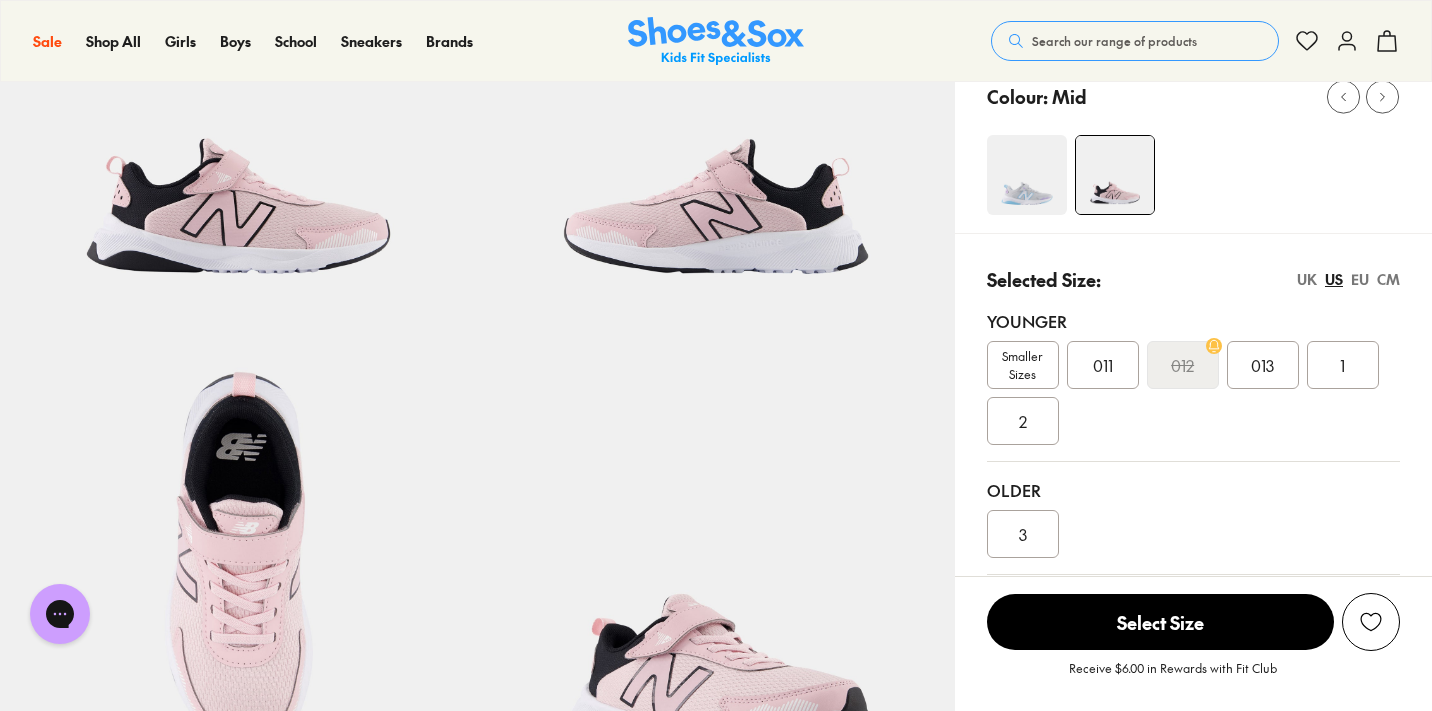 scroll, scrollTop: 261, scrollLeft: 0, axis: vertical 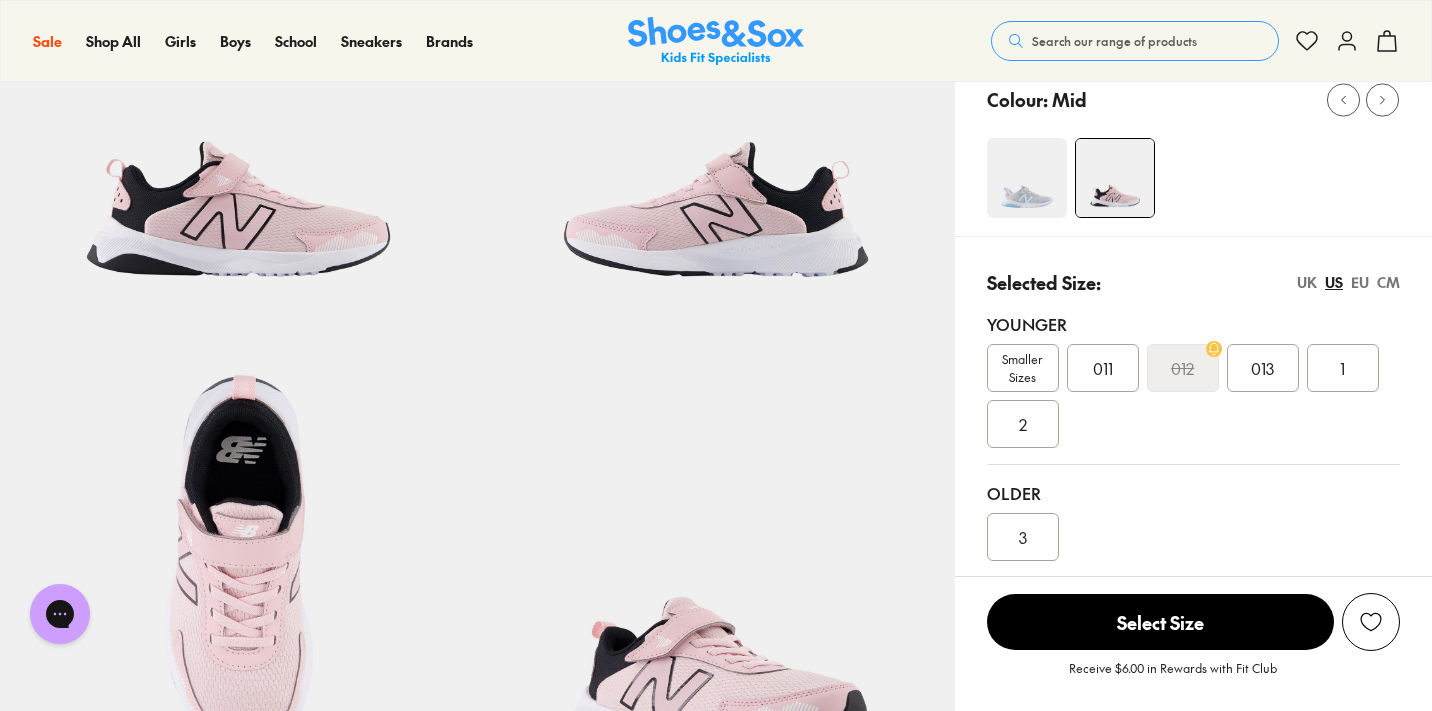 click on "011" at bounding box center [1103, 368] 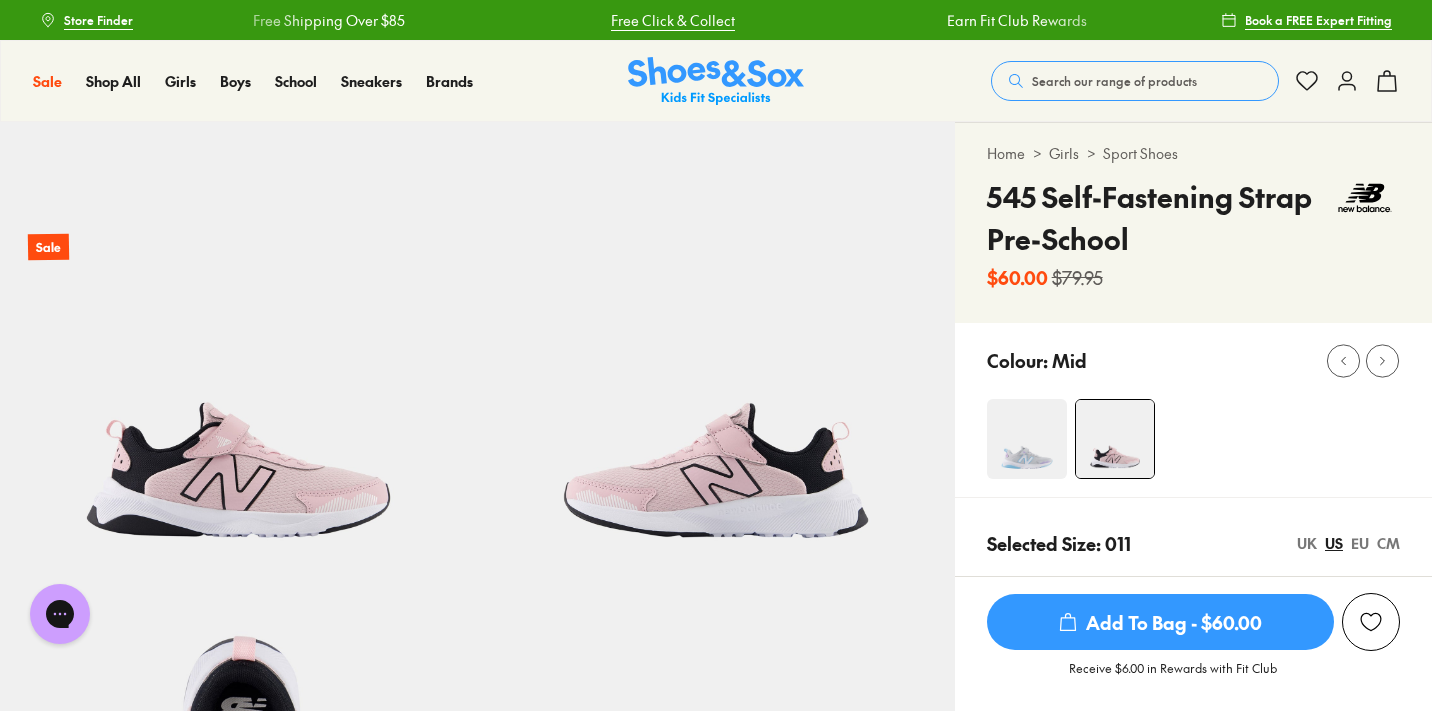 scroll, scrollTop: 0, scrollLeft: 0, axis: both 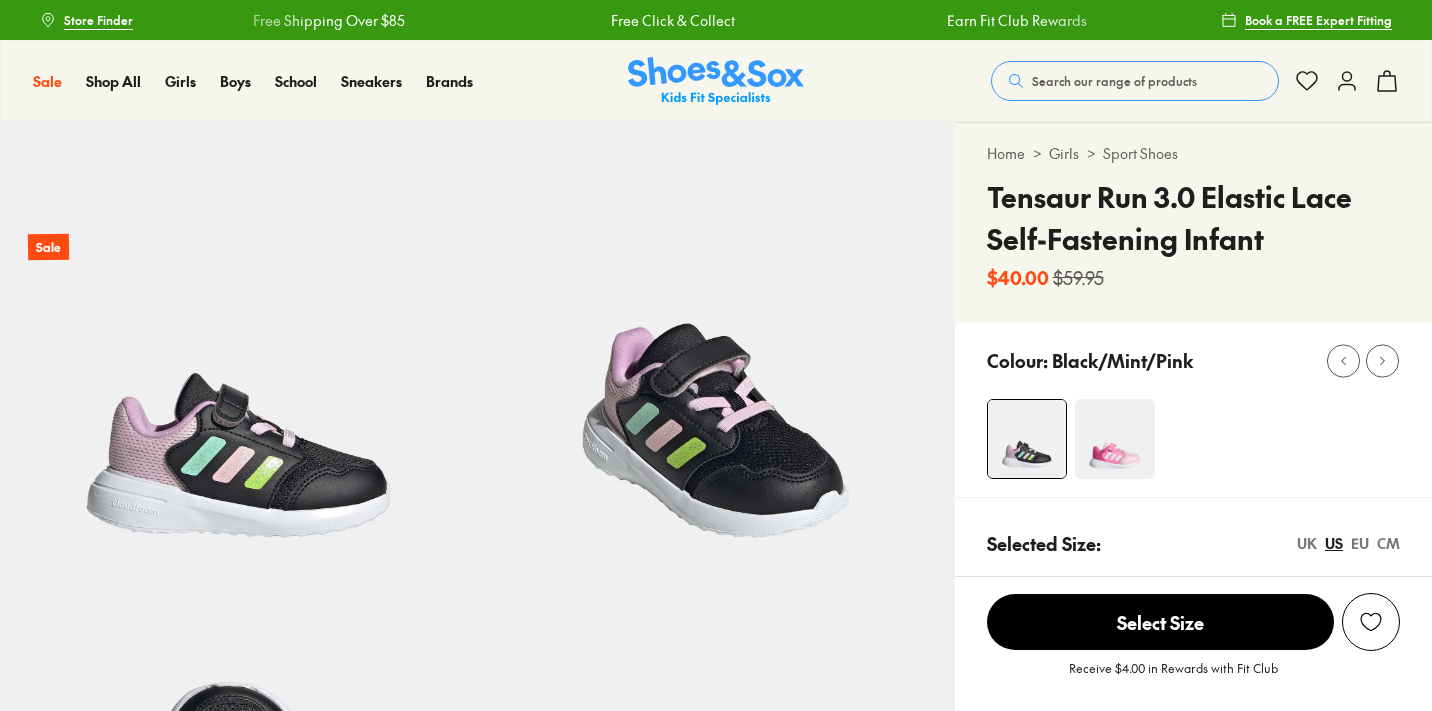 select on "*" 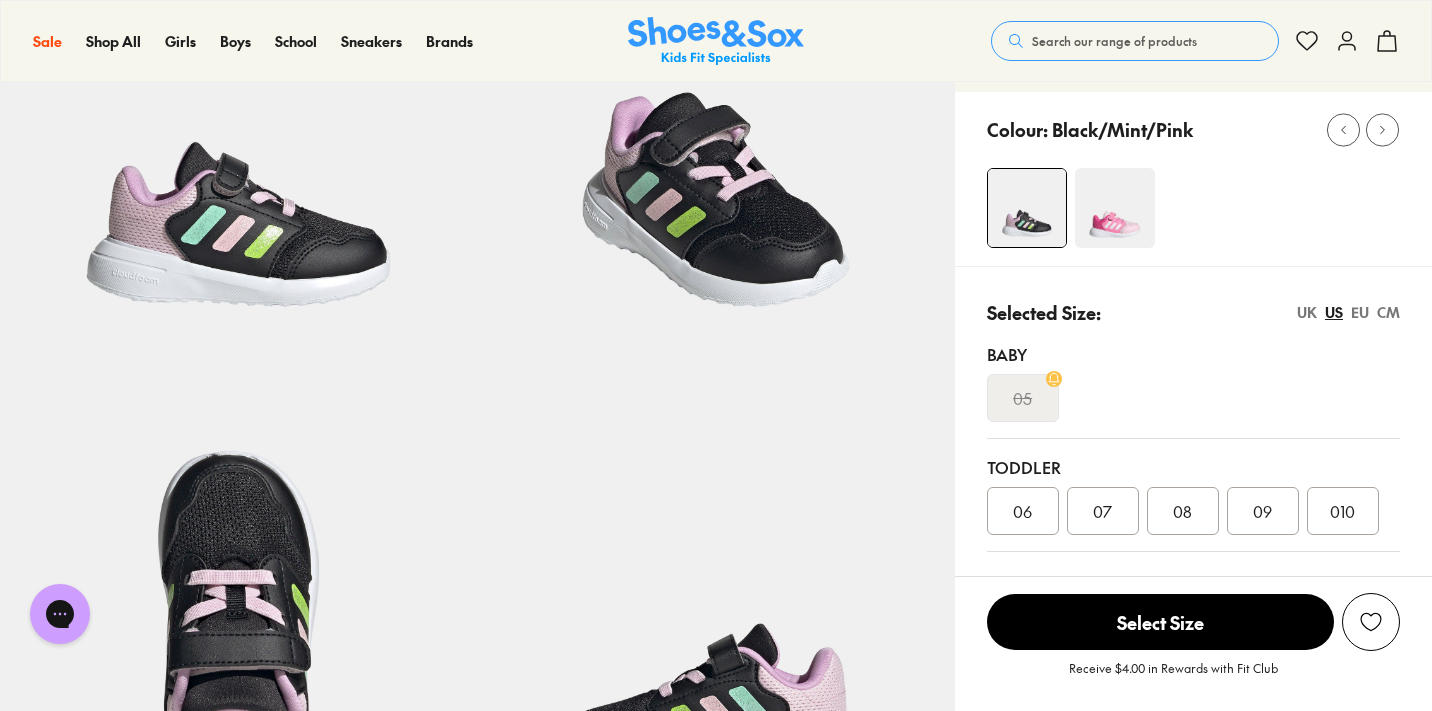 scroll, scrollTop: 0, scrollLeft: 0, axis: both 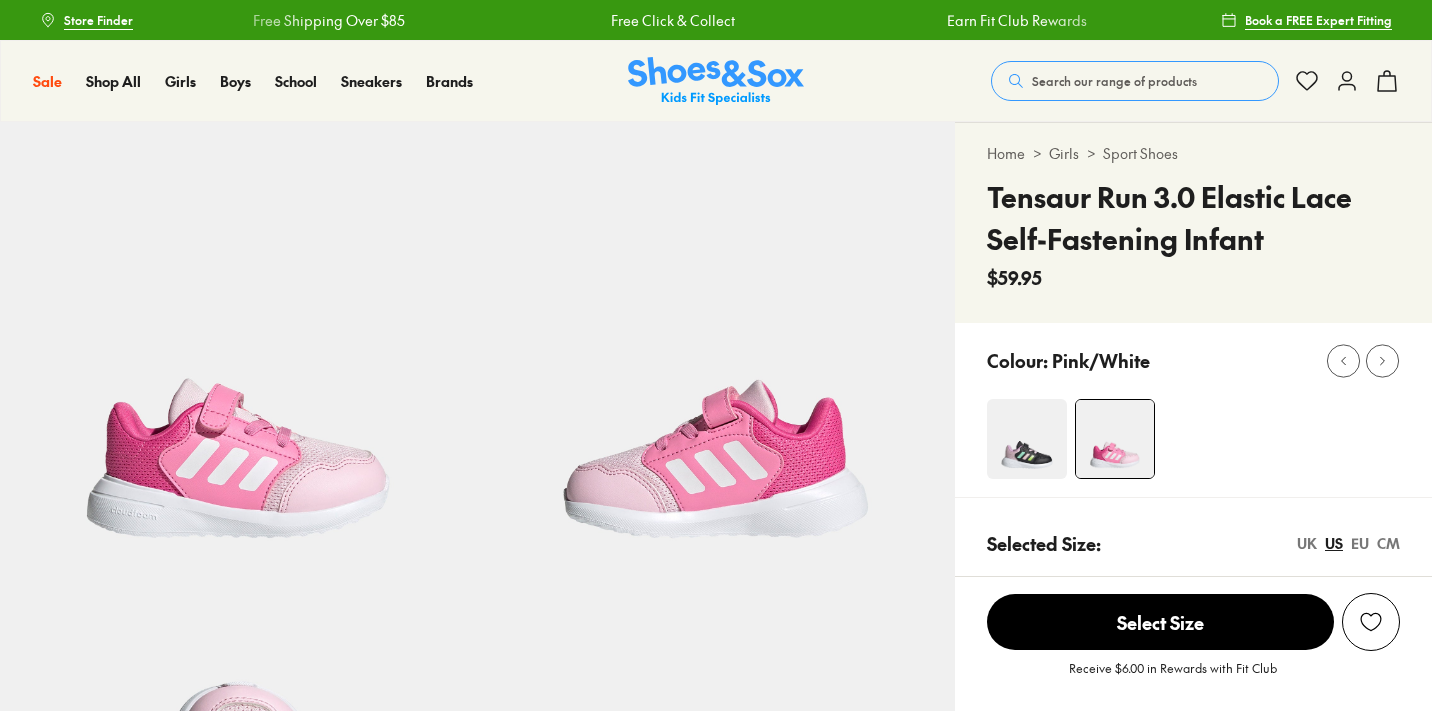 select on "*" 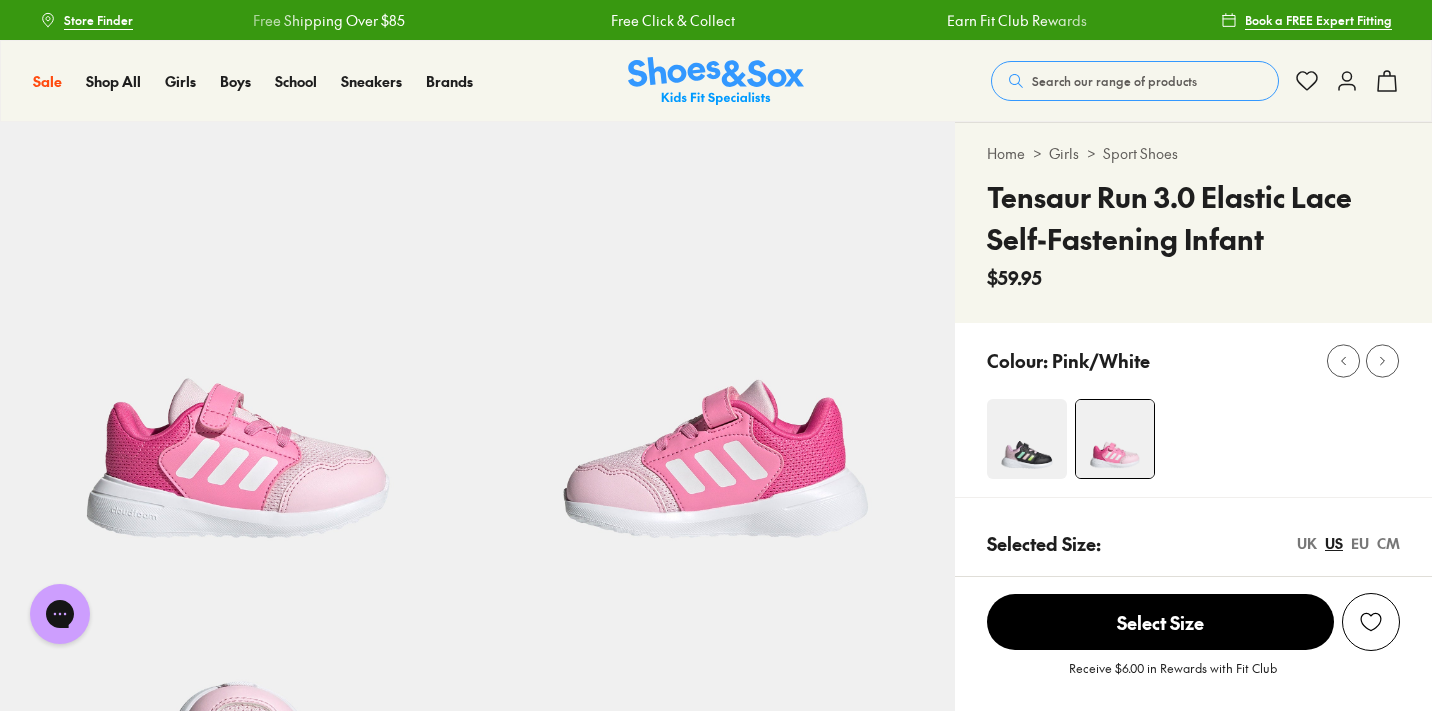 scroll, scrollTop: 0, scrollLeft: 0, axis: both 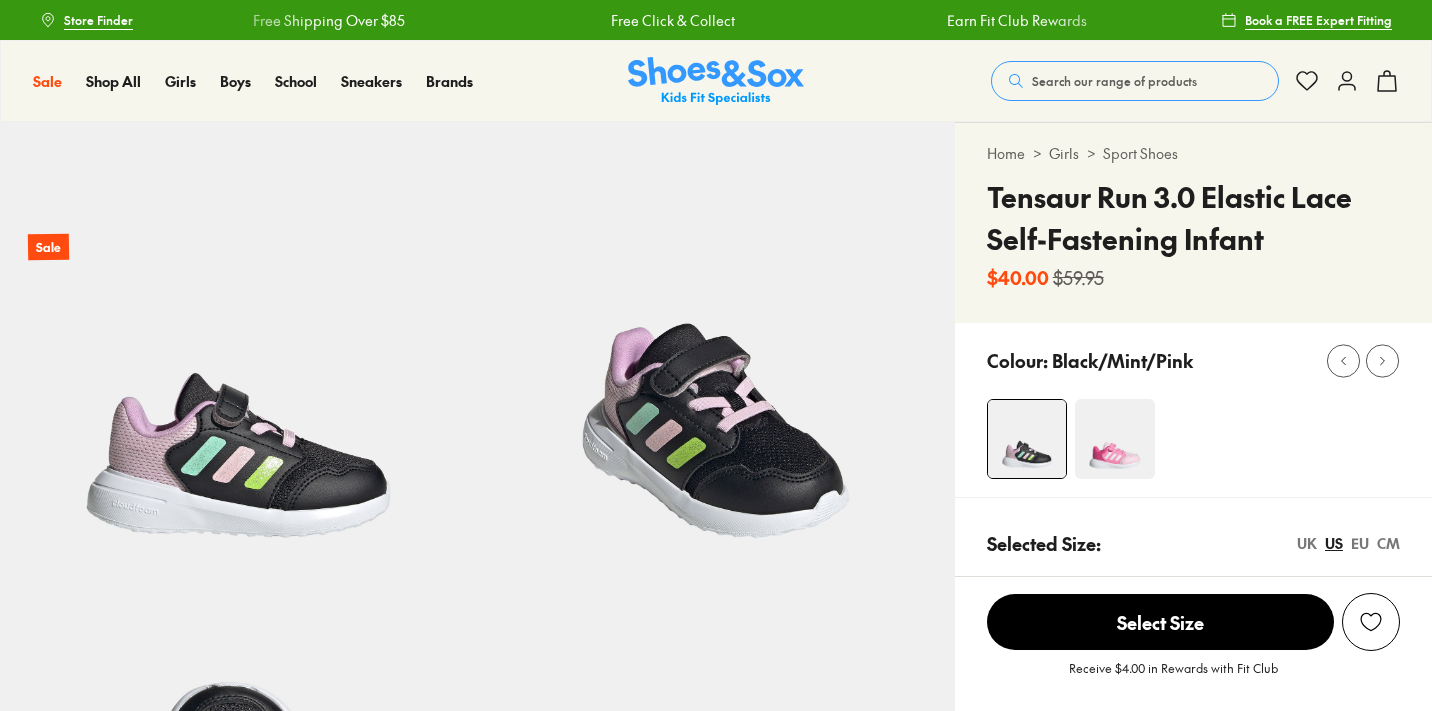select on "*" 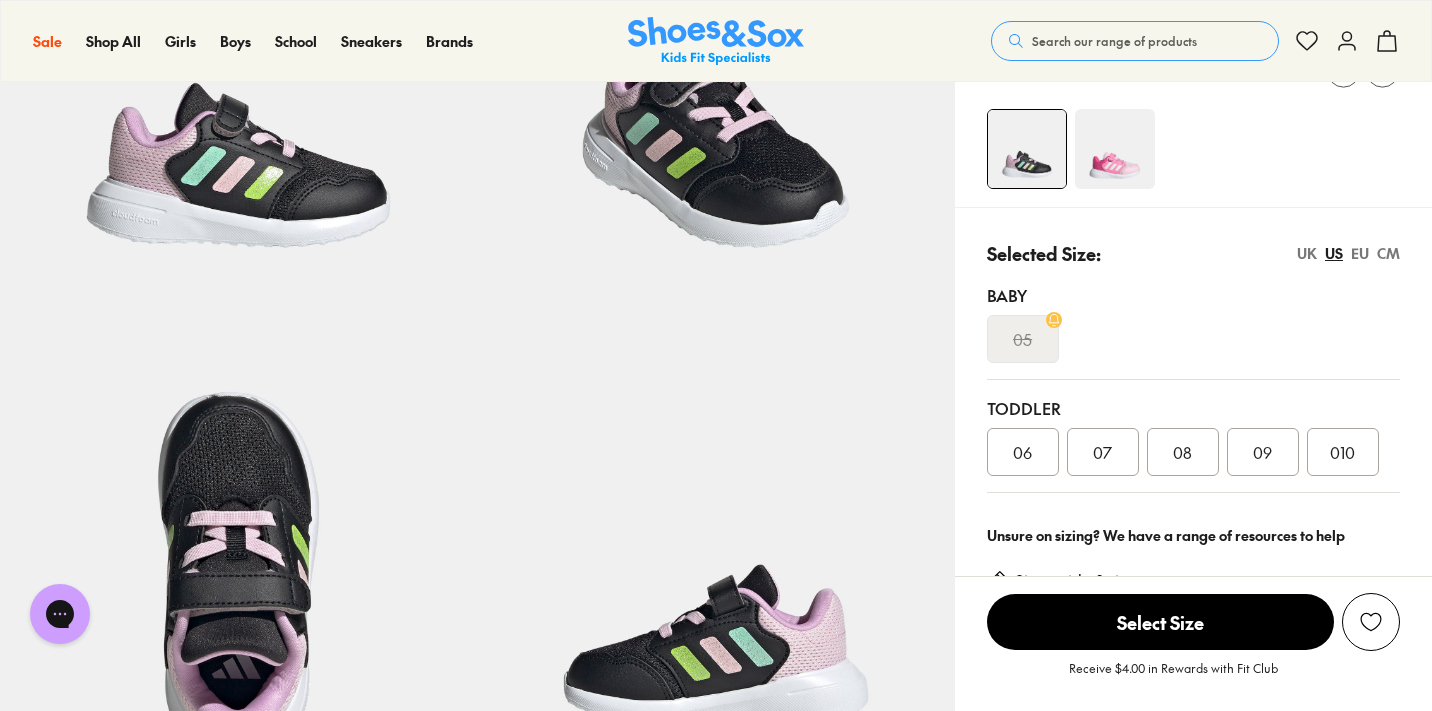 scroll, scrollTop: 288, scrollLeft: 0, axis: vertical 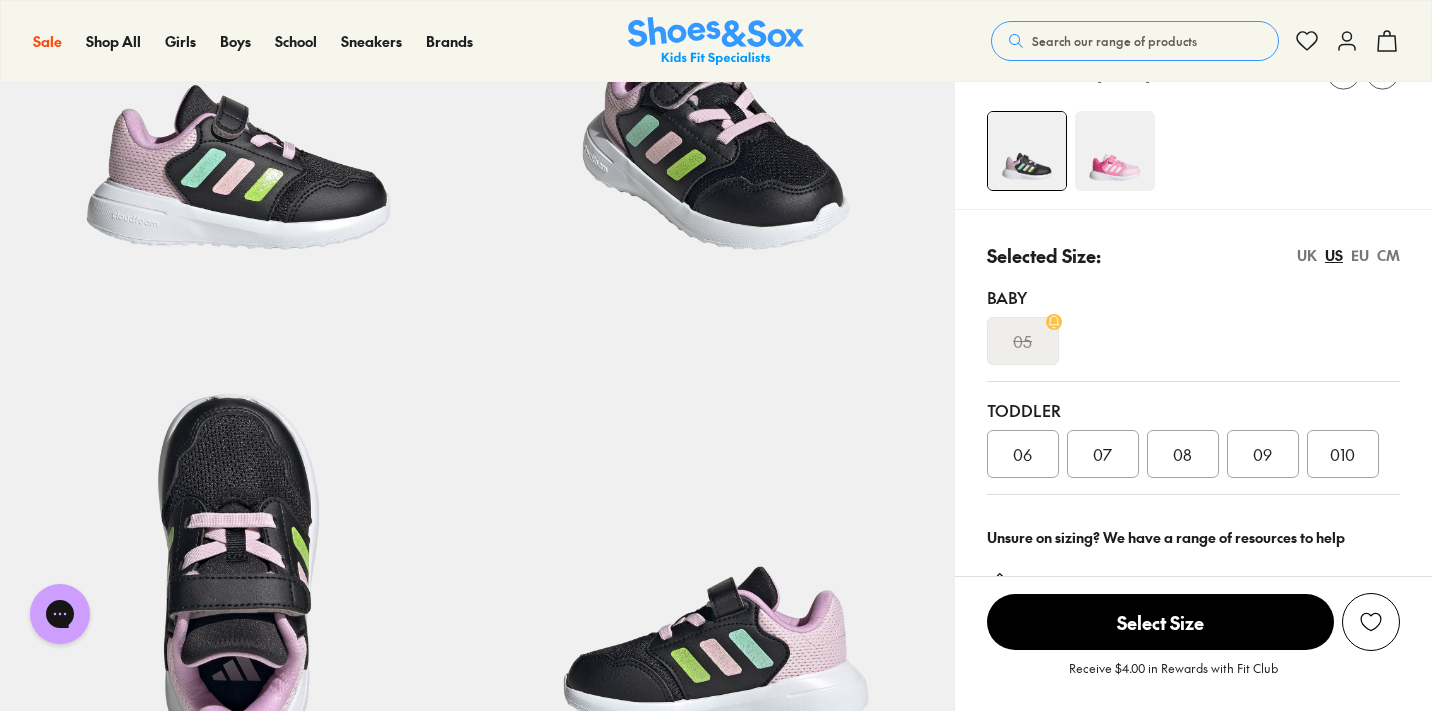 click at bounding box center [1115, 151] 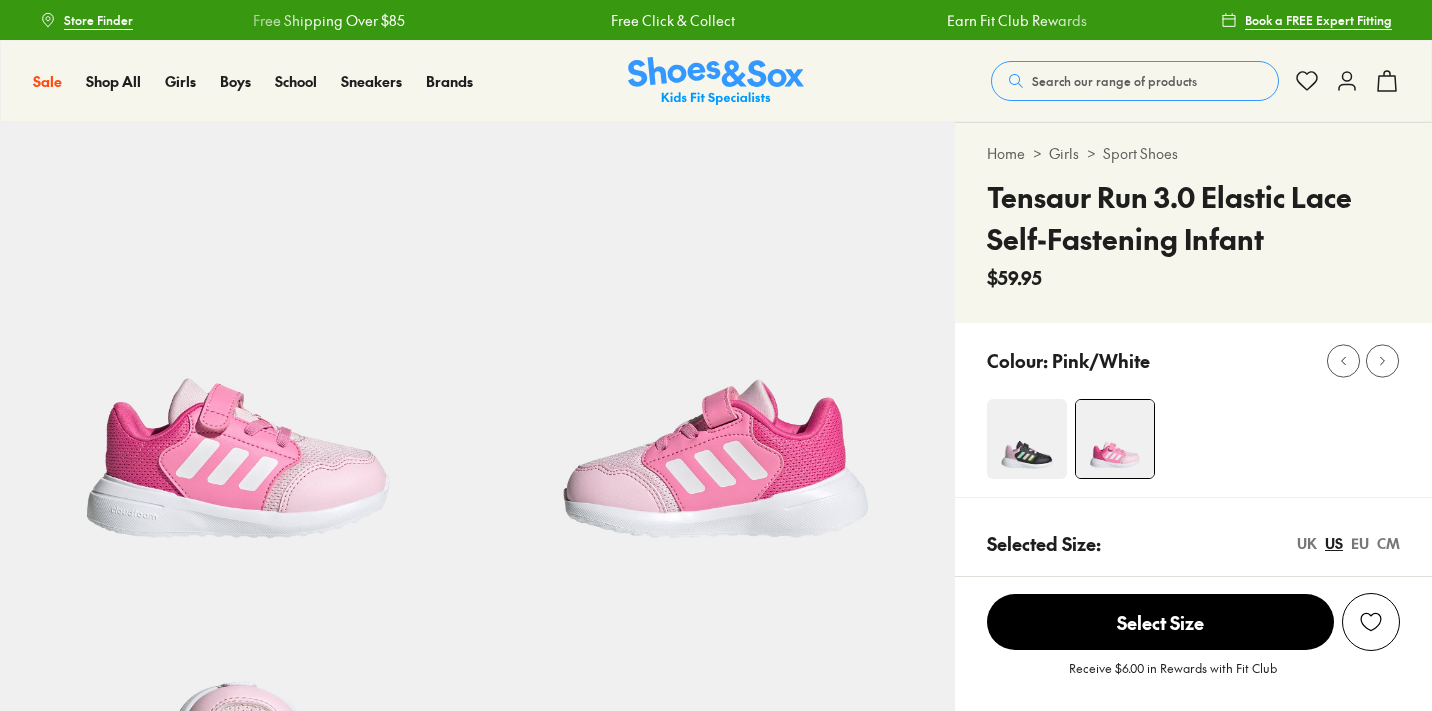 scroll, scrollTop: 165, scrollLeft: 0, axis: vertical 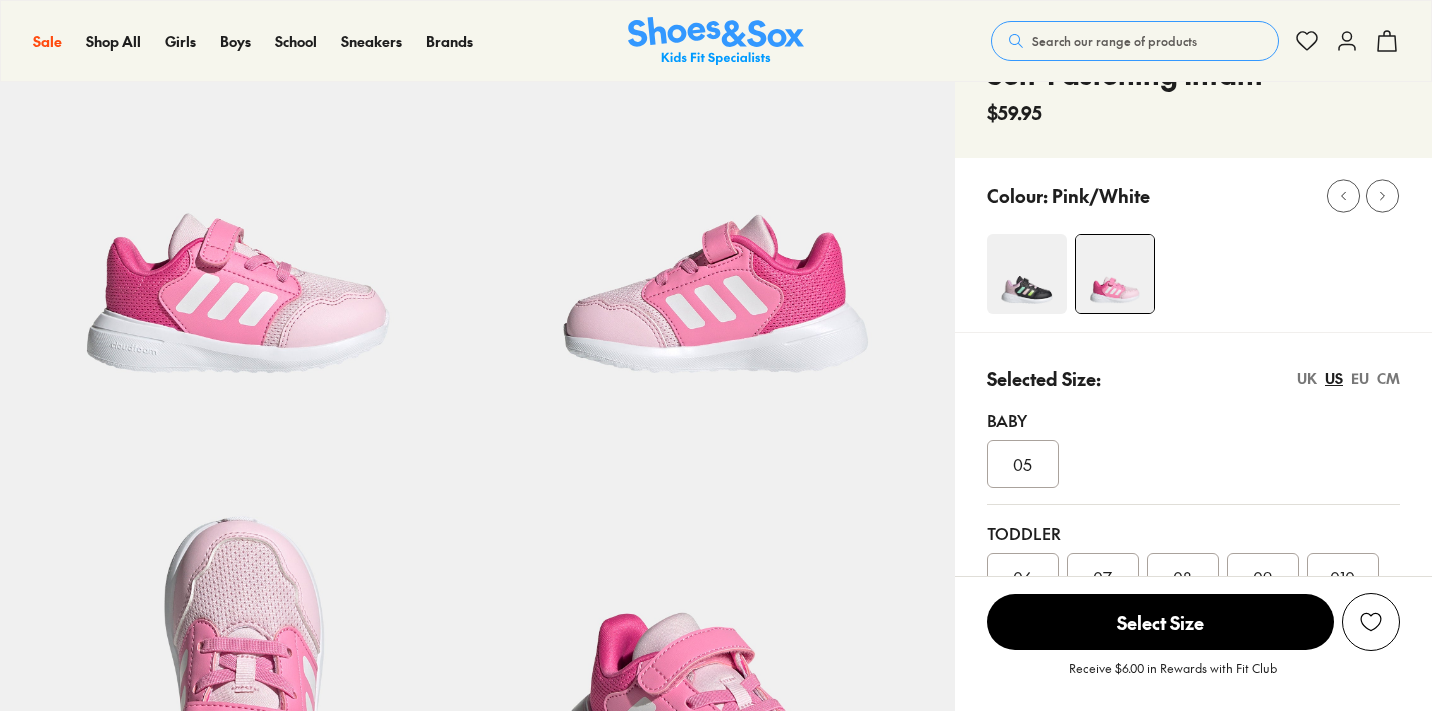 select on "*" 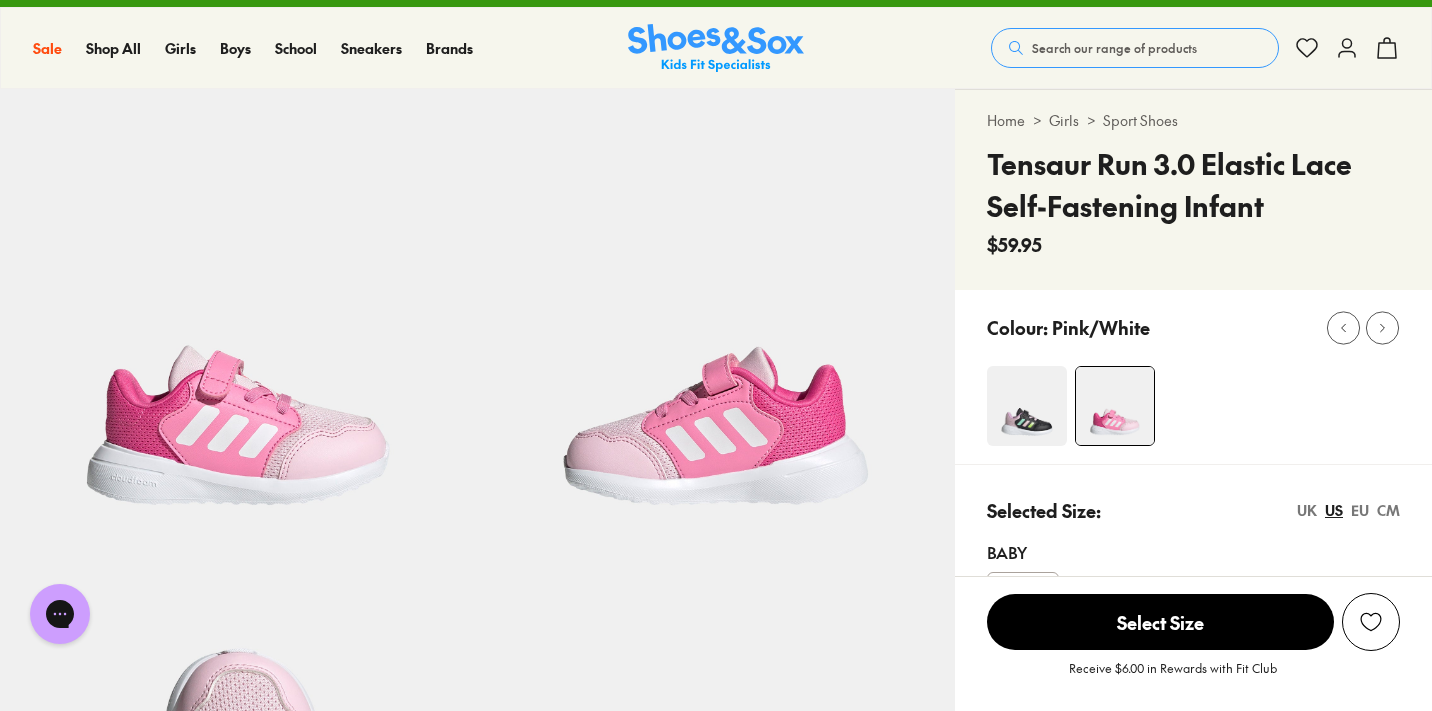scroll, scrollTop: 33, scrollLeft: 0, axis: vertical 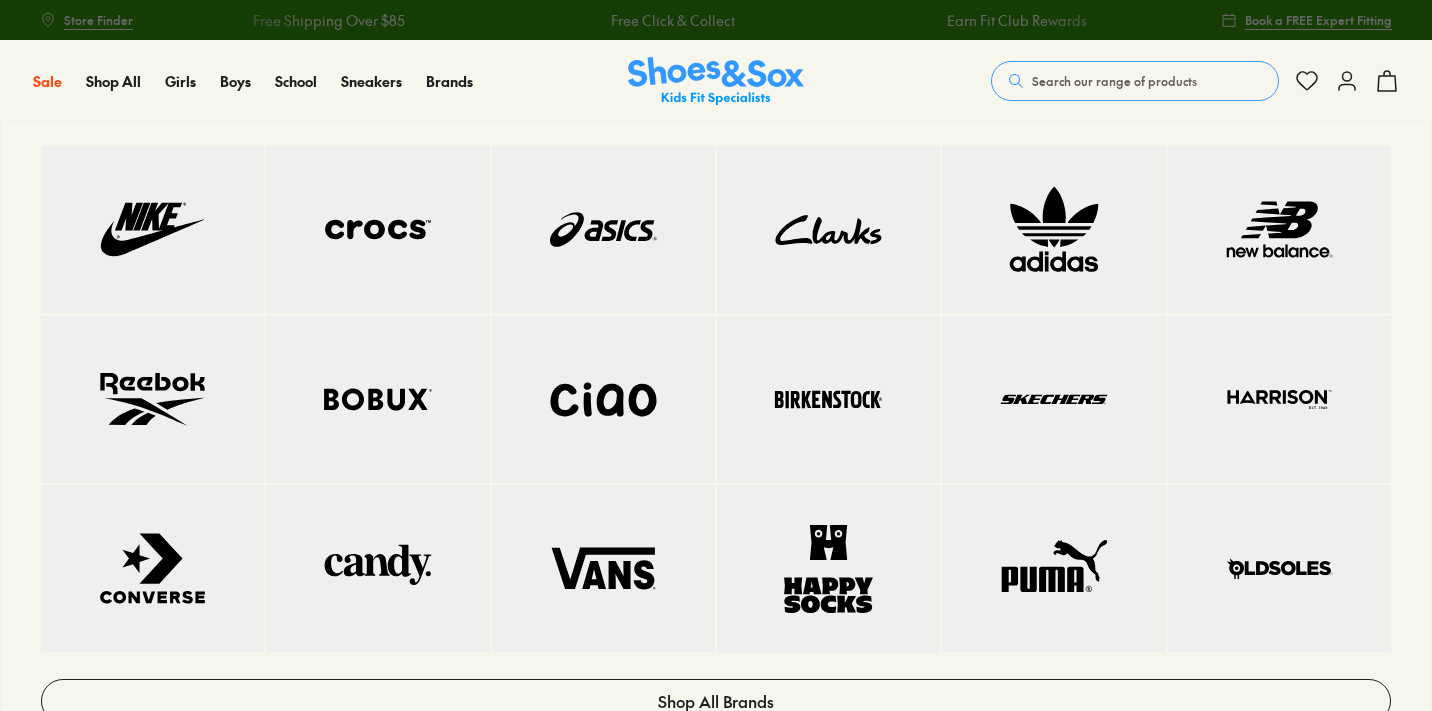 select on "*" 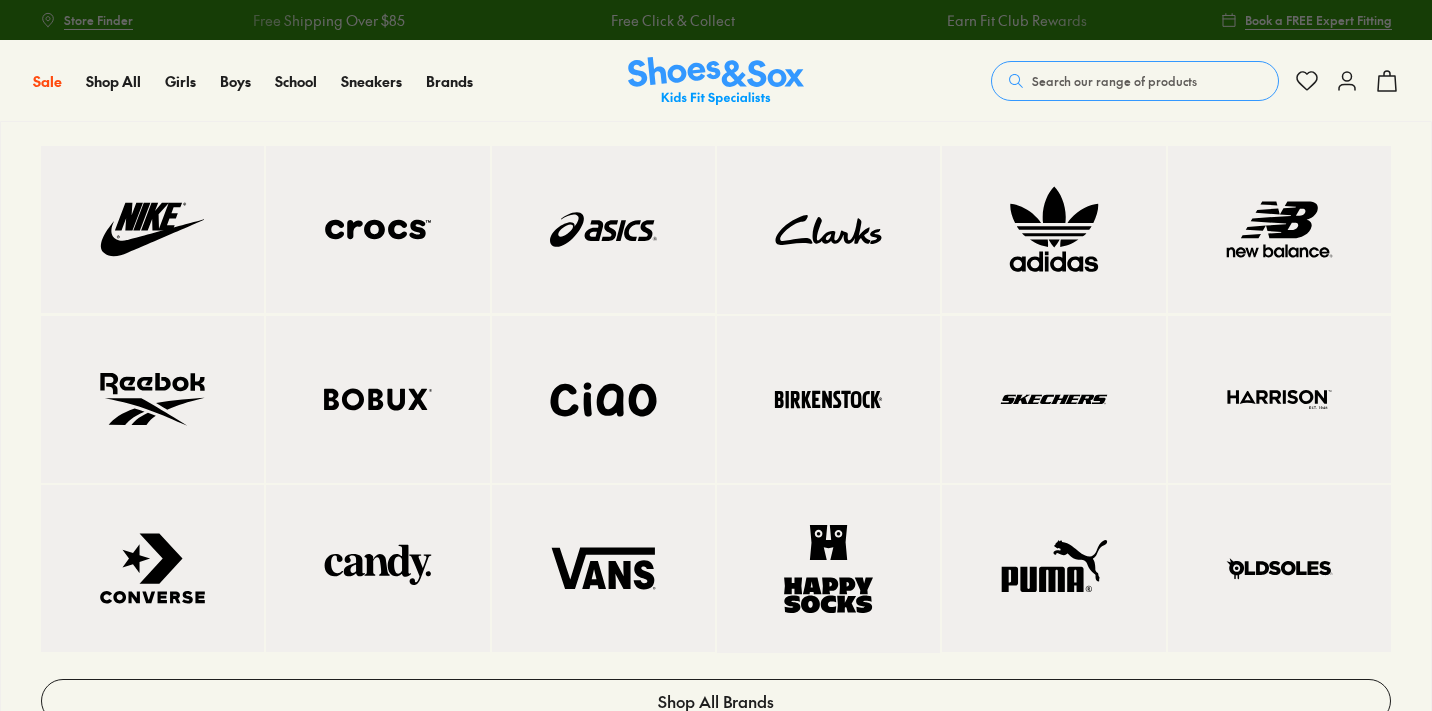 scroll, scrollTop: 0, scrollLeft: 0, axis: both 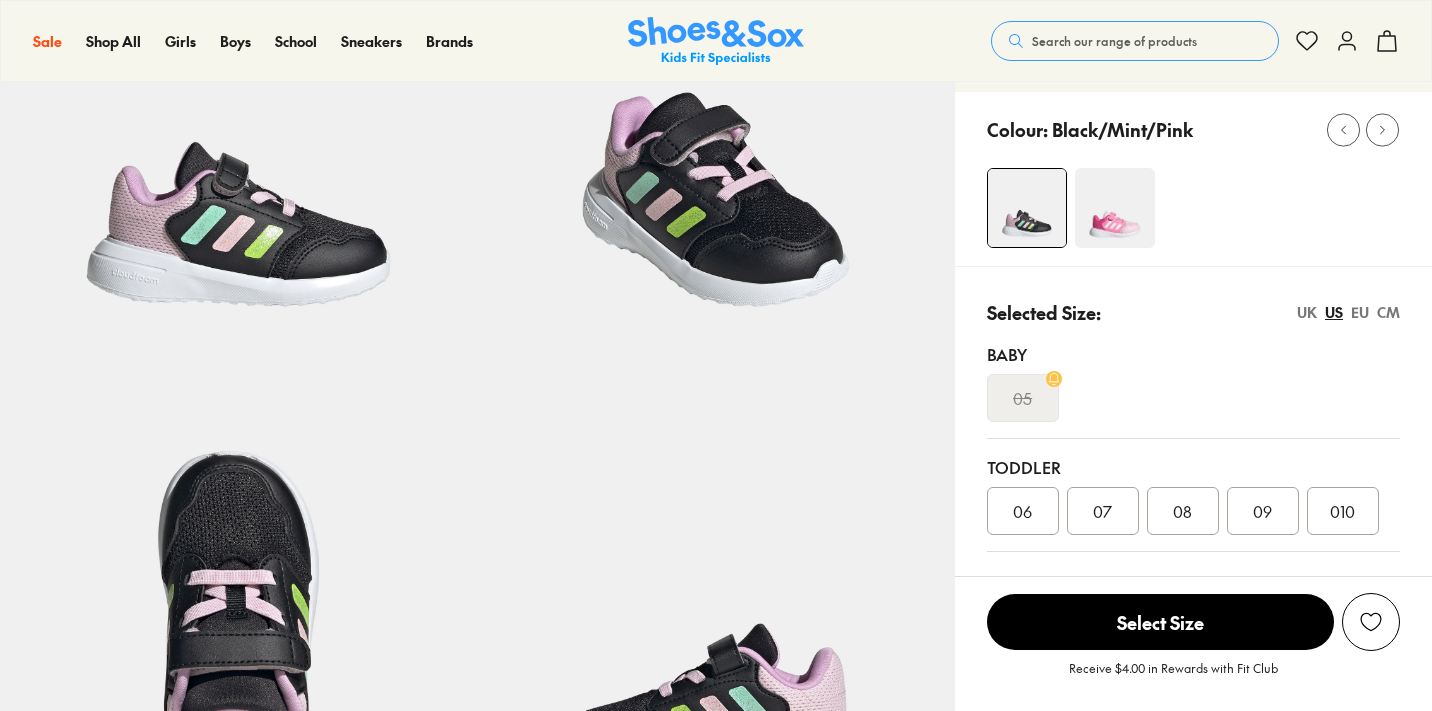 select on "*" 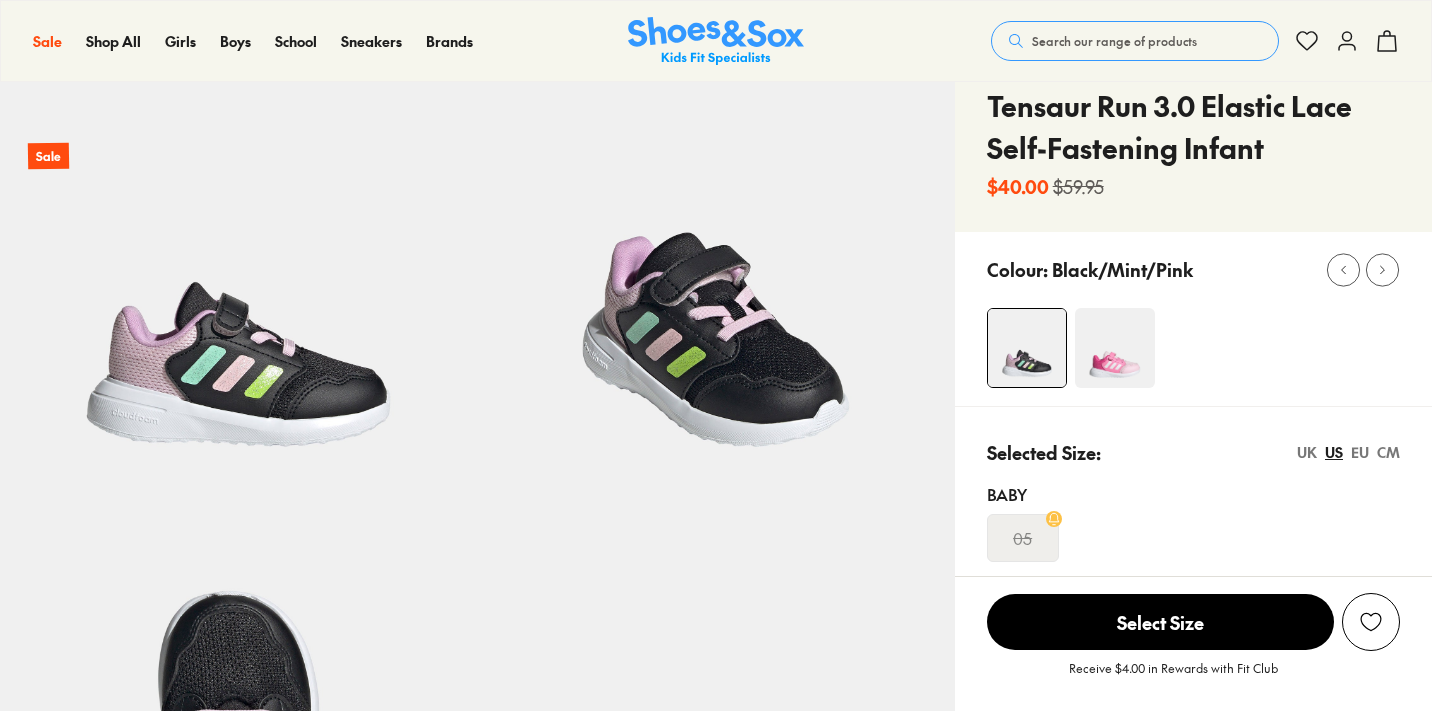 scroll, scrollTop: 0, scrollLeft: 0, axis: both 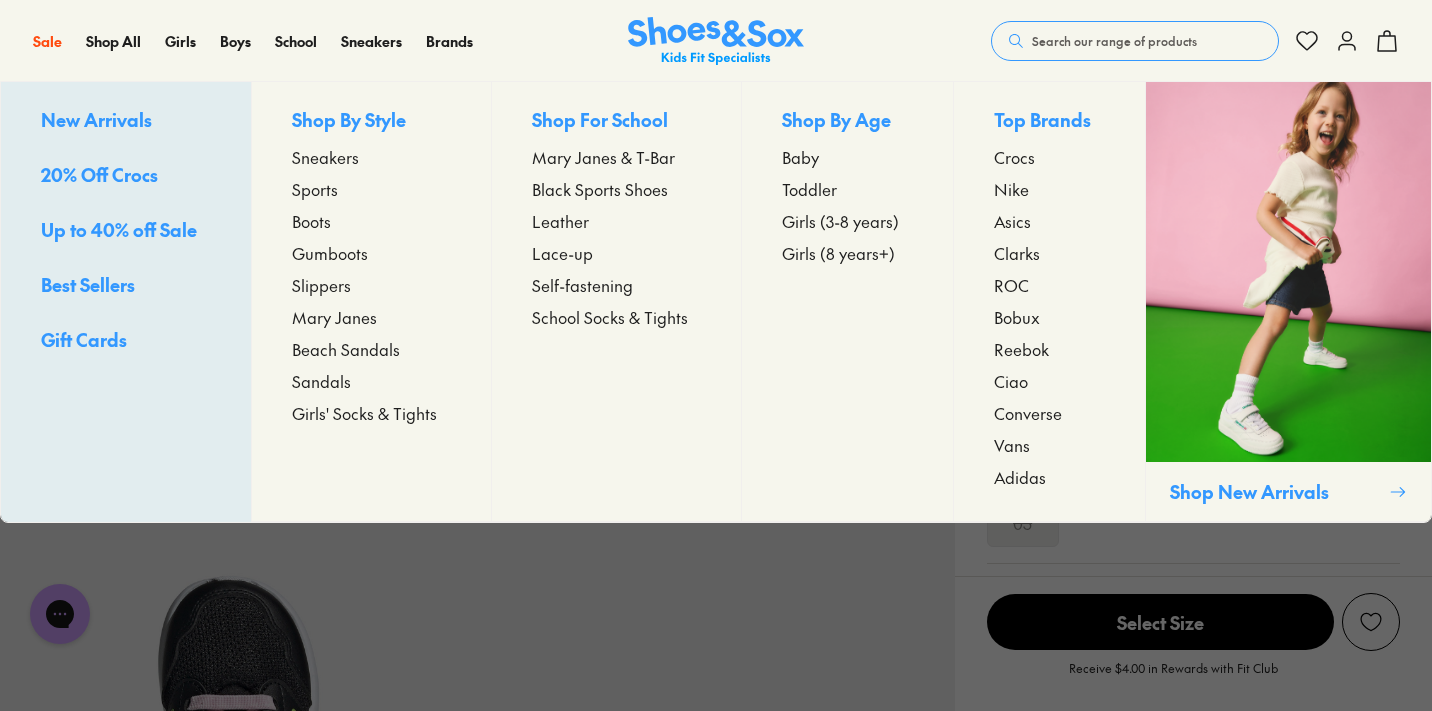 click on "Girls (3-8 years)" at bounding box center (840, 221) 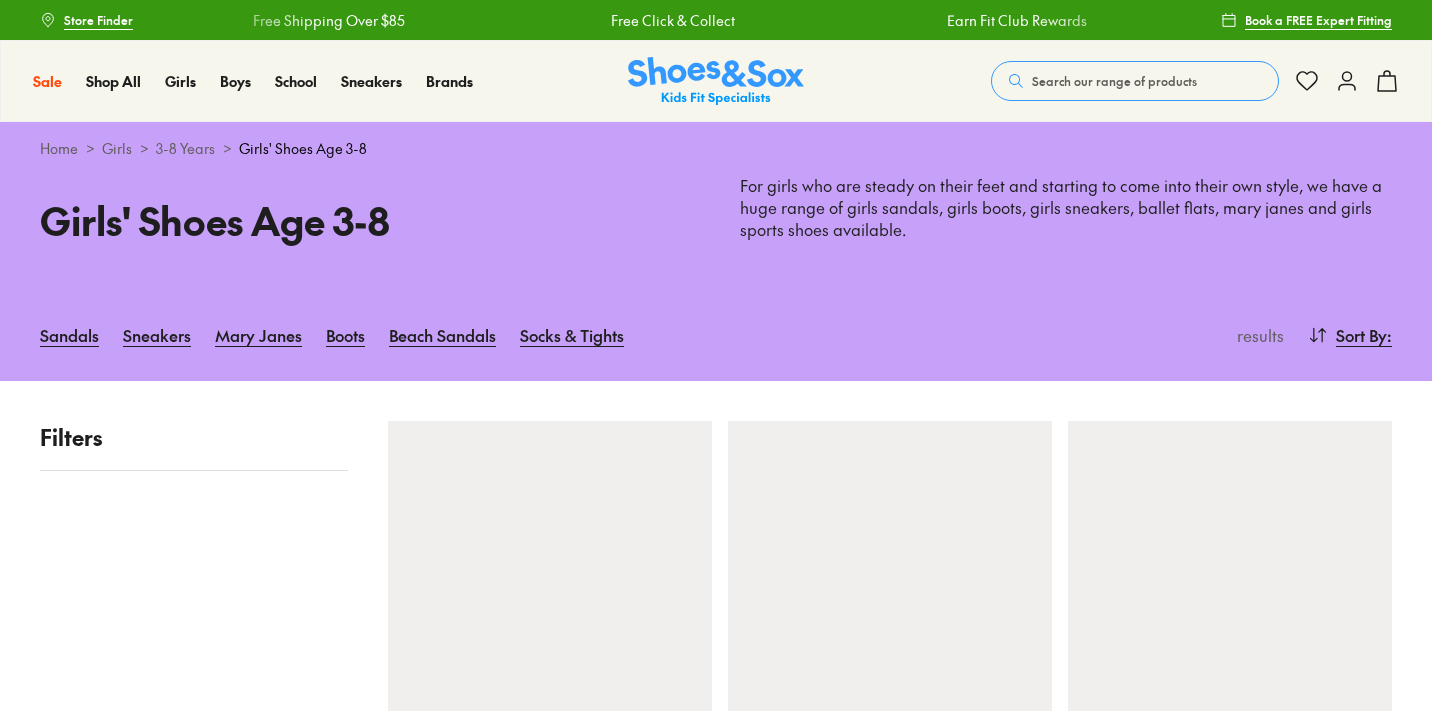 scroll, scrollTop: 0, scrollLeft: 0, axis: both 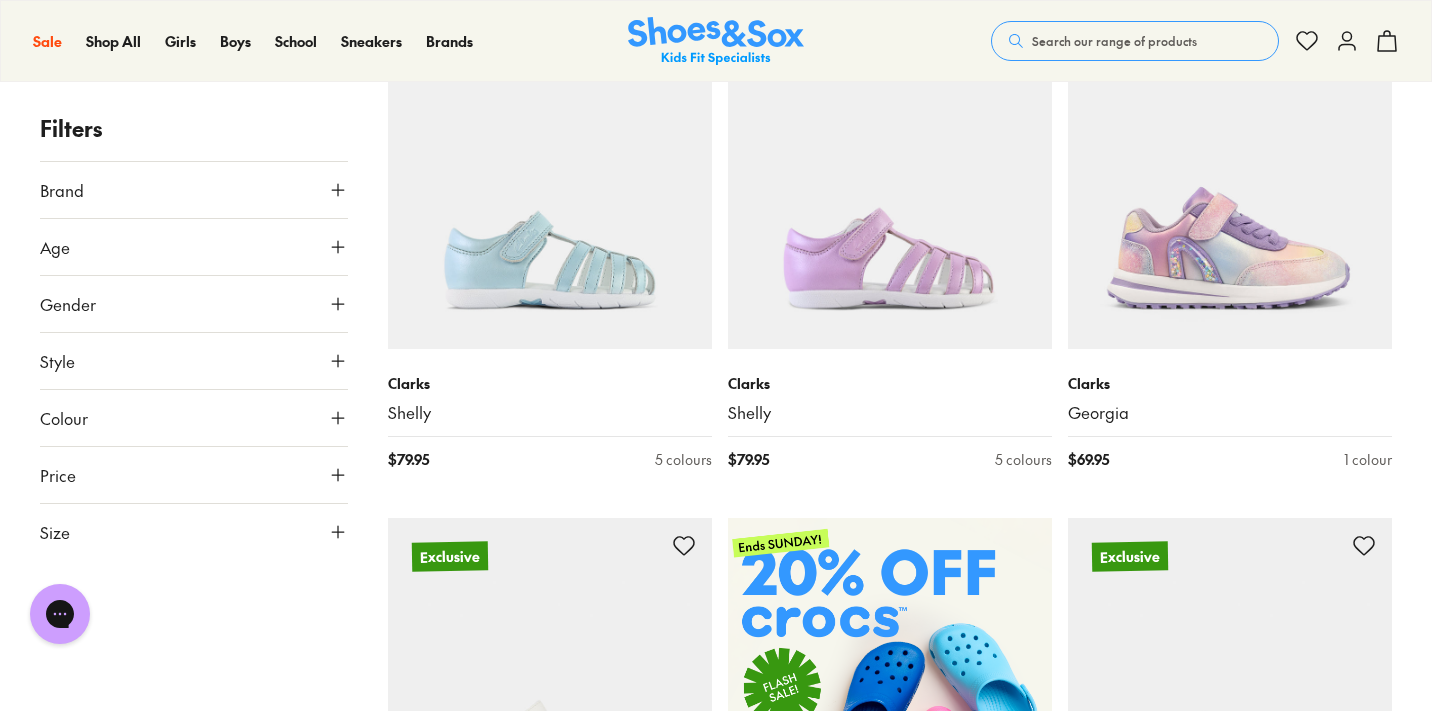 click 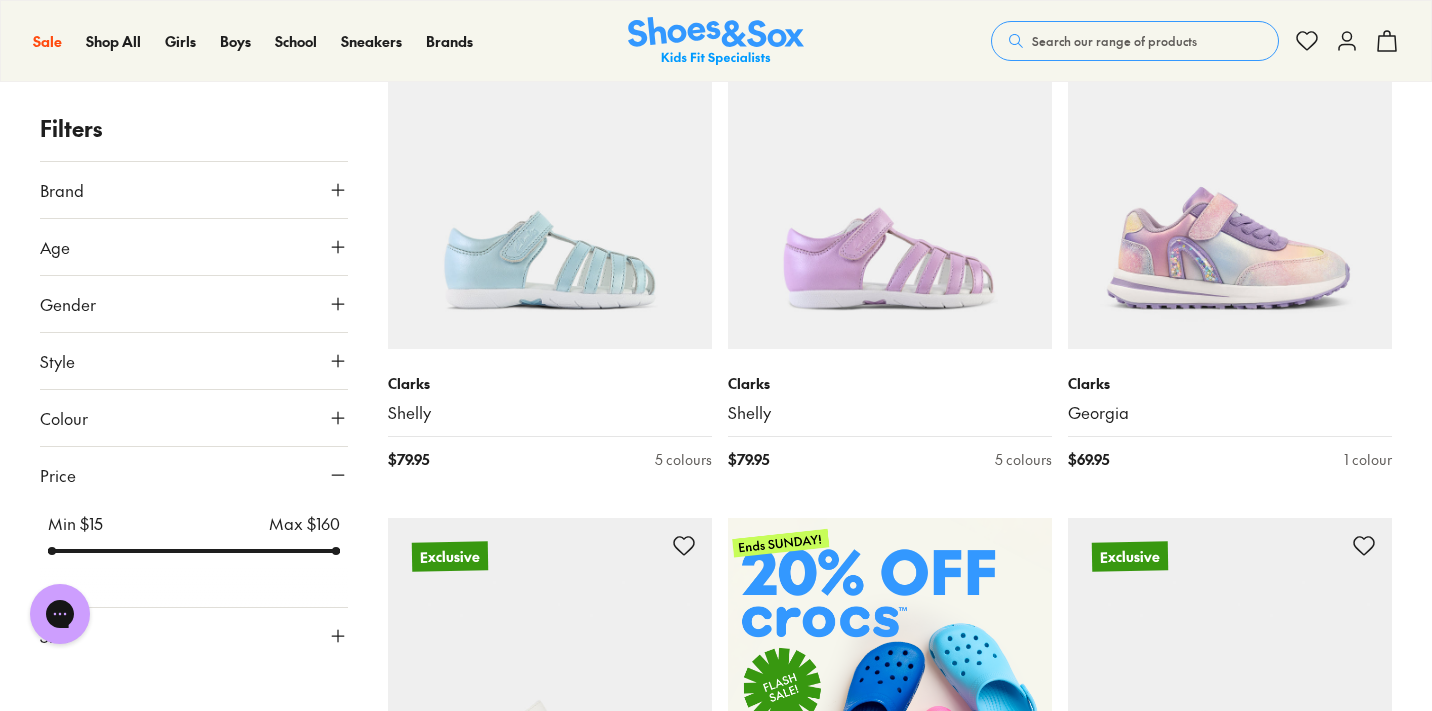 click at bounding box center (194, 551) 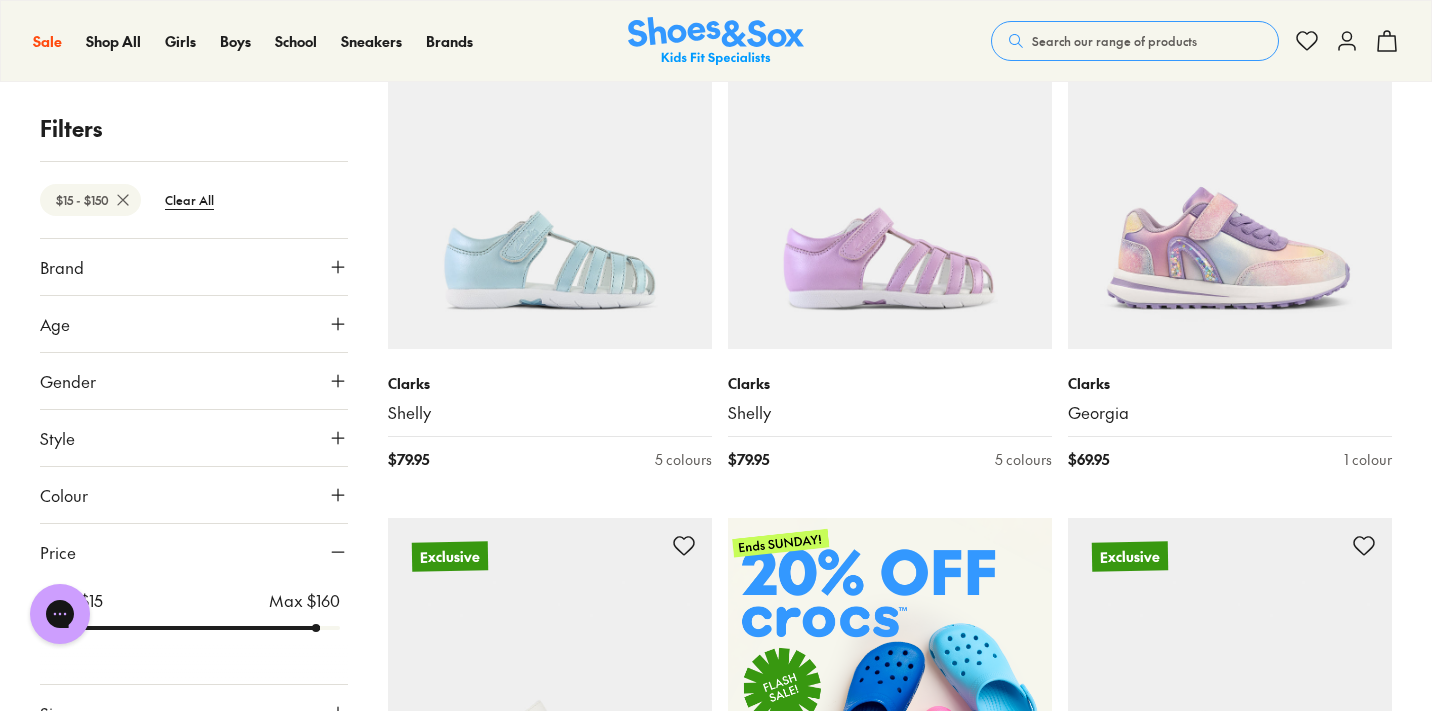 scroll, scrollTop: 63, scrollLeft: 0, axis: vertical 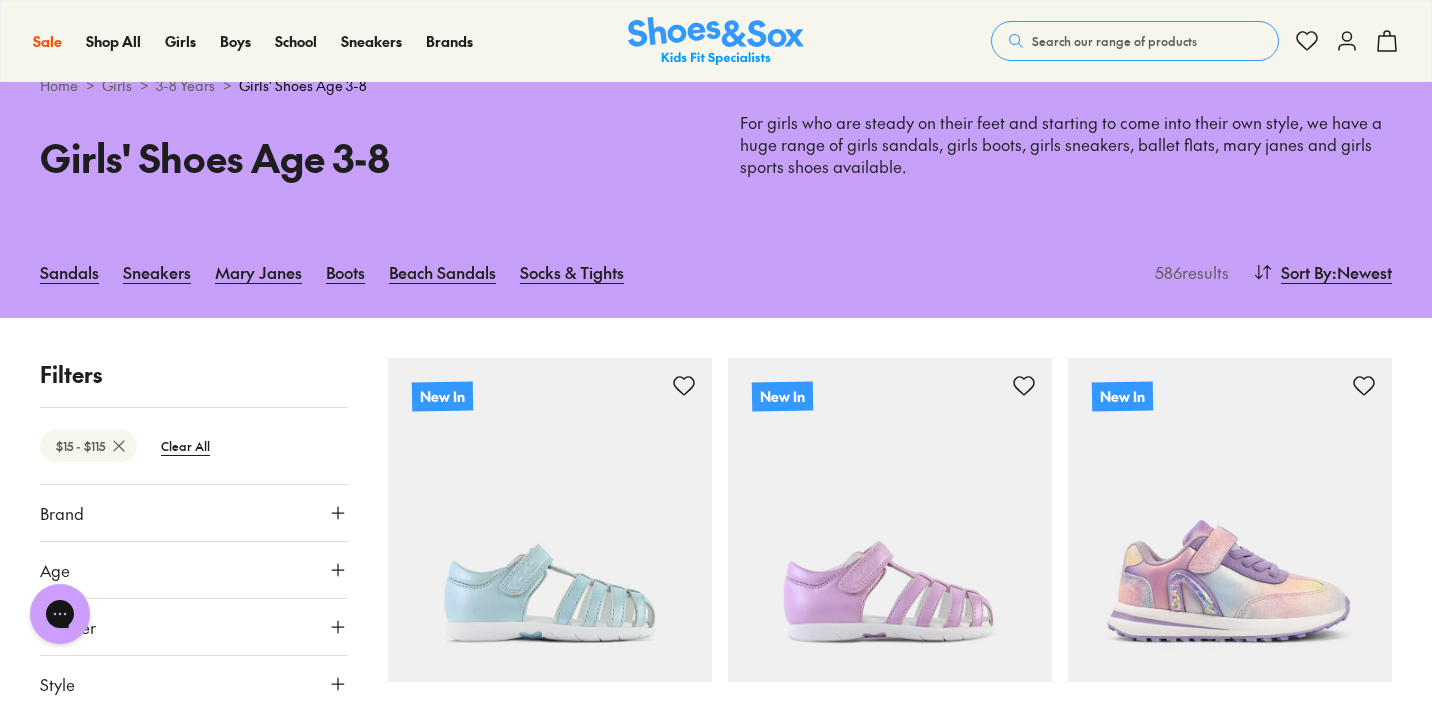 drag, startPoint x: 335, startPoint y: 553, endPoint x: 237, endPoint y: 536, distance: 99.46356 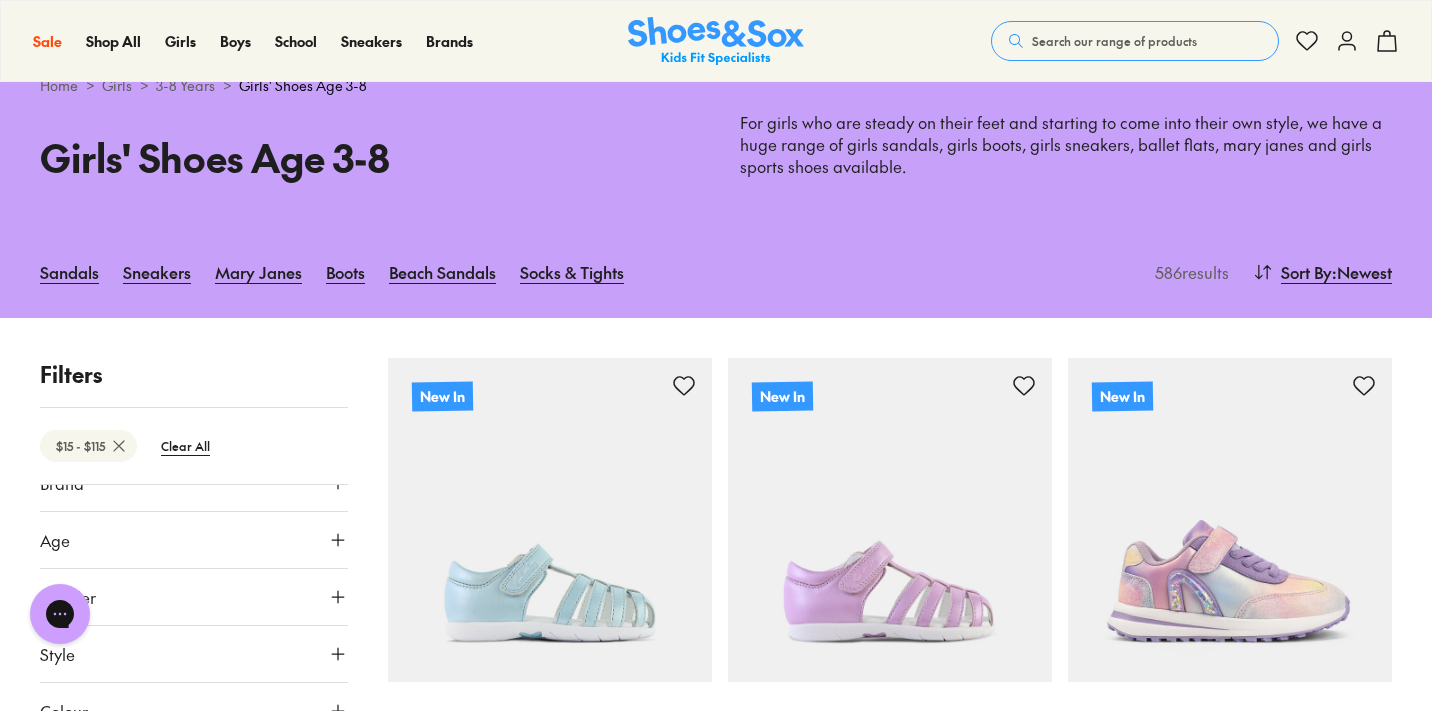 scroll, scrollTop: 30, scrollLeft: 0, axis: vertical 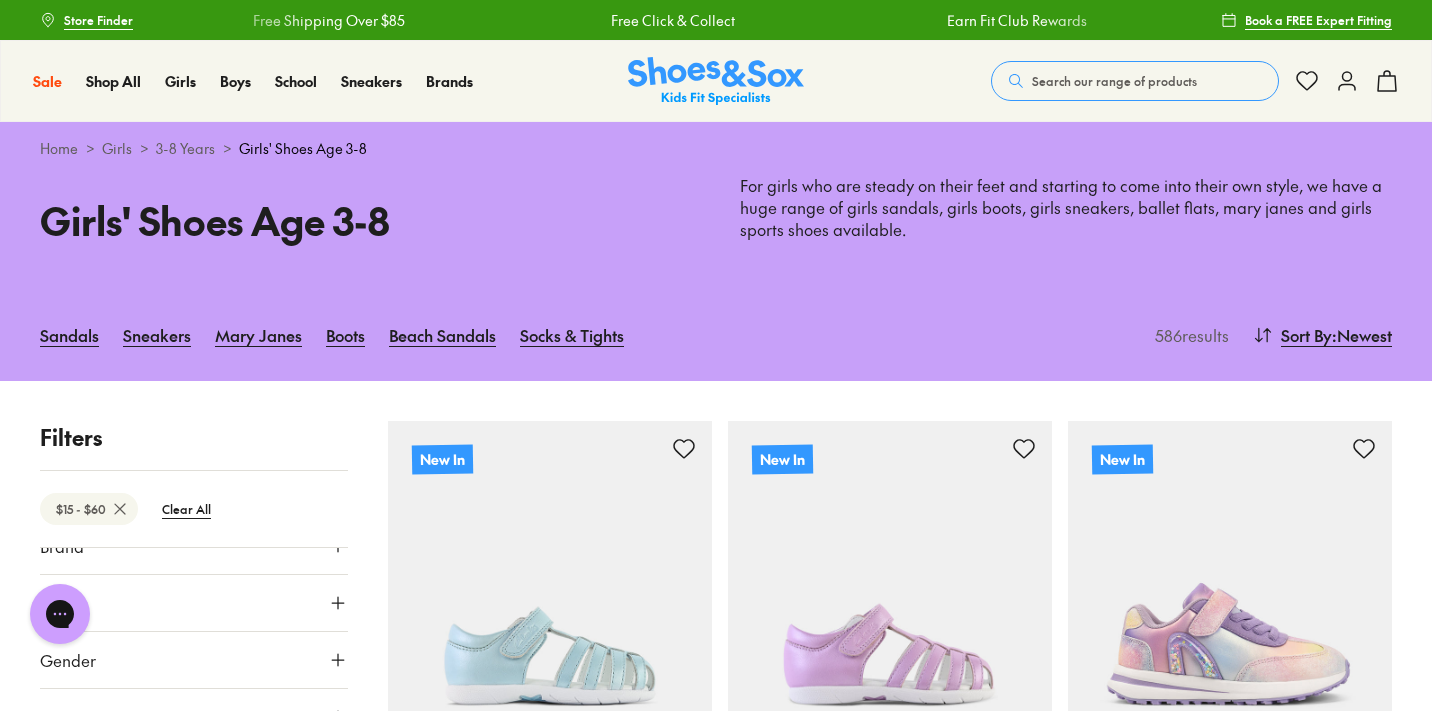 drag, startPoint x: 240, startPoint y: 599, endPoint x: 144, endPoint y: 595, distance: 96.0833 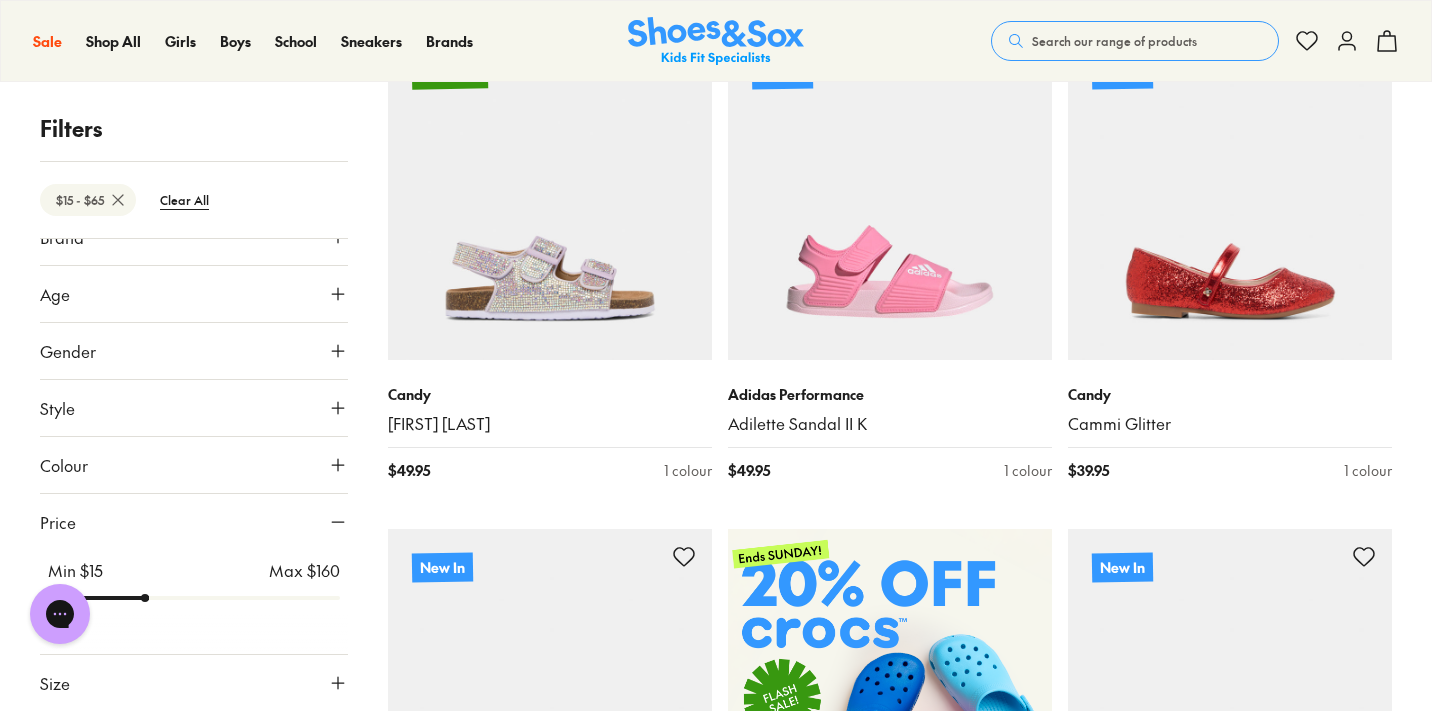 scroll, scrollTop: 413, scrollLeft: 0, axis: vertical 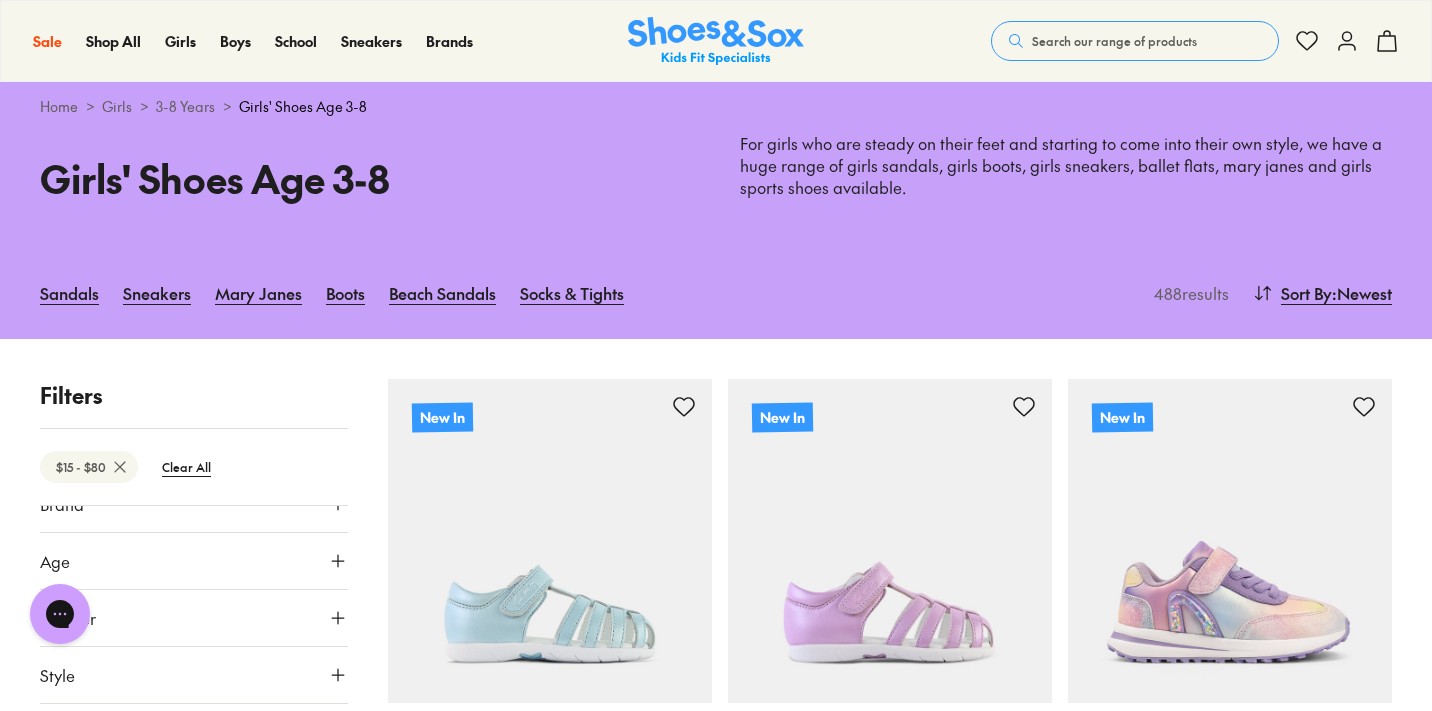 drag, startPoint x: 143, startPoint y: 600, endPoint x: 172, endPoint y: 609, distance: 30.364452 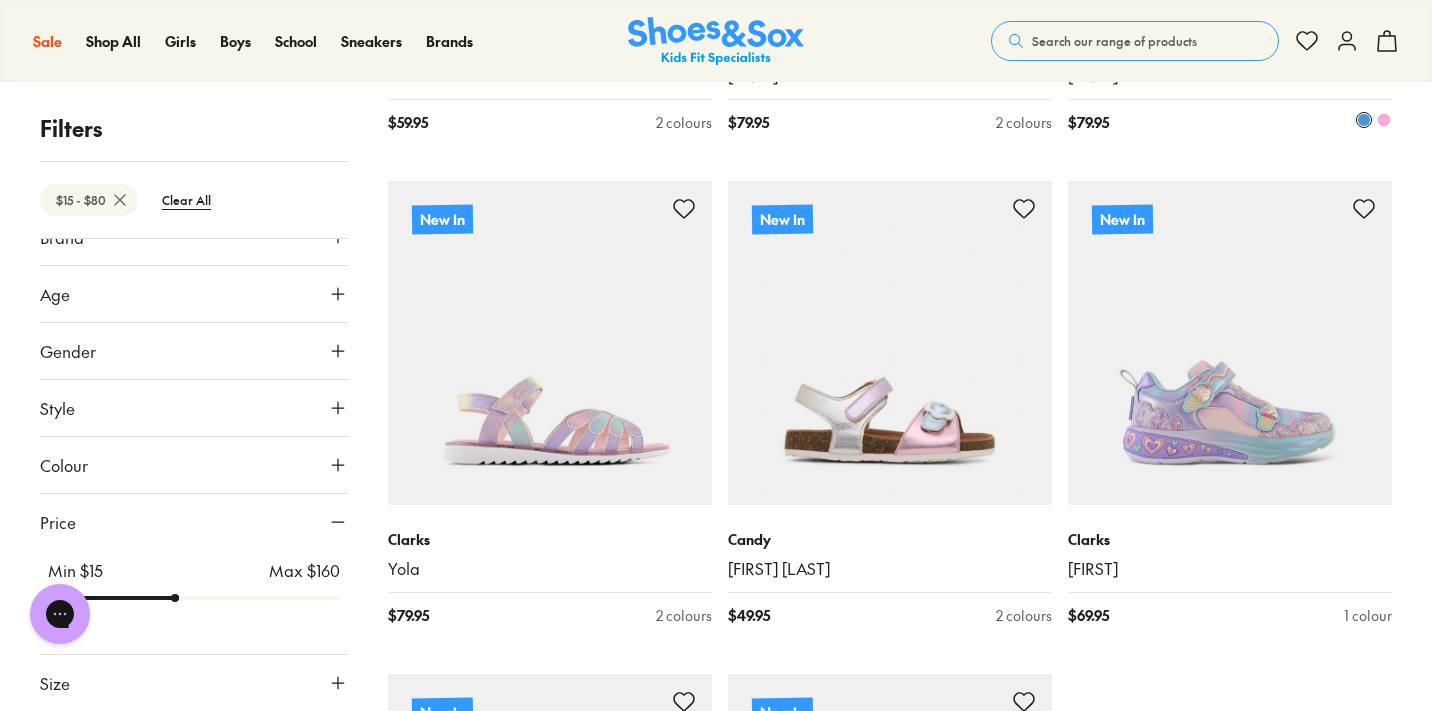 scroll, scrollTop: 4680, scrollLeft: 0, axis: vertical 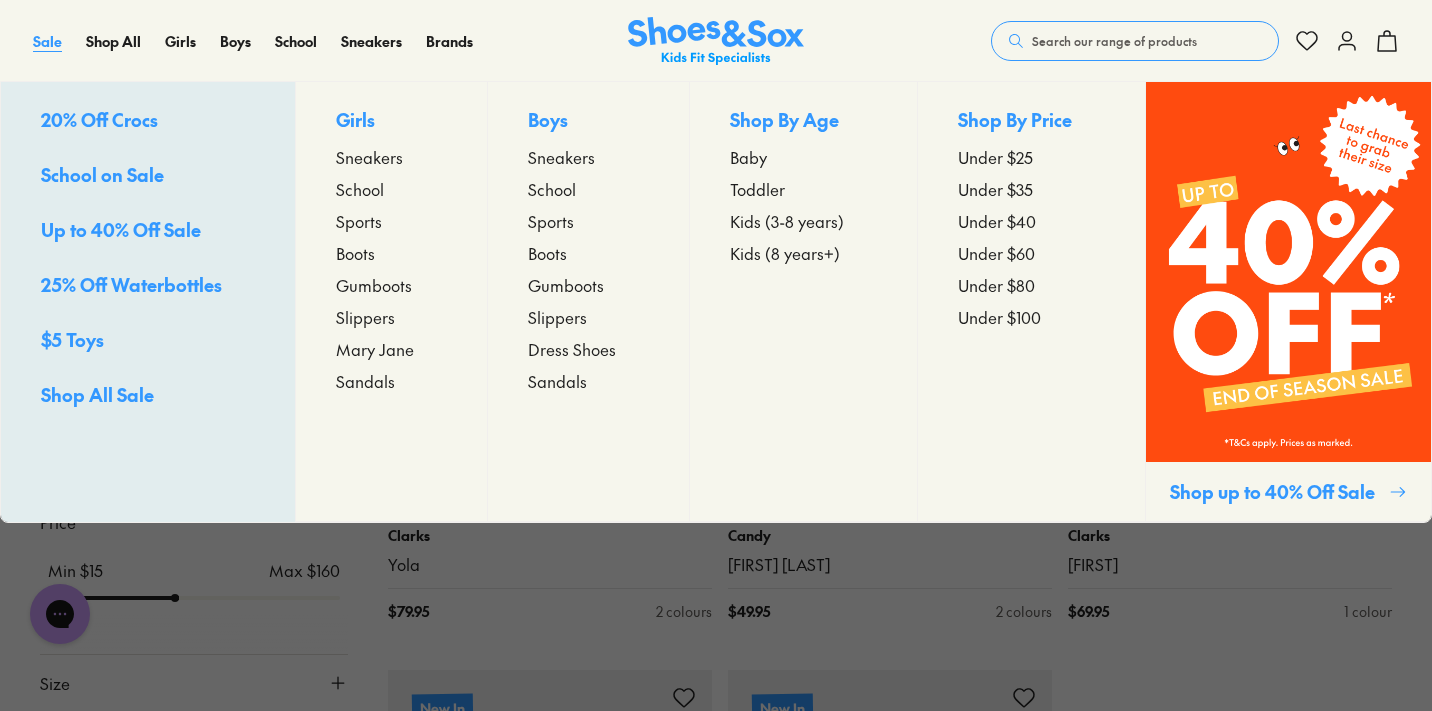 click on "Sale" at bounding box center [47, 41] 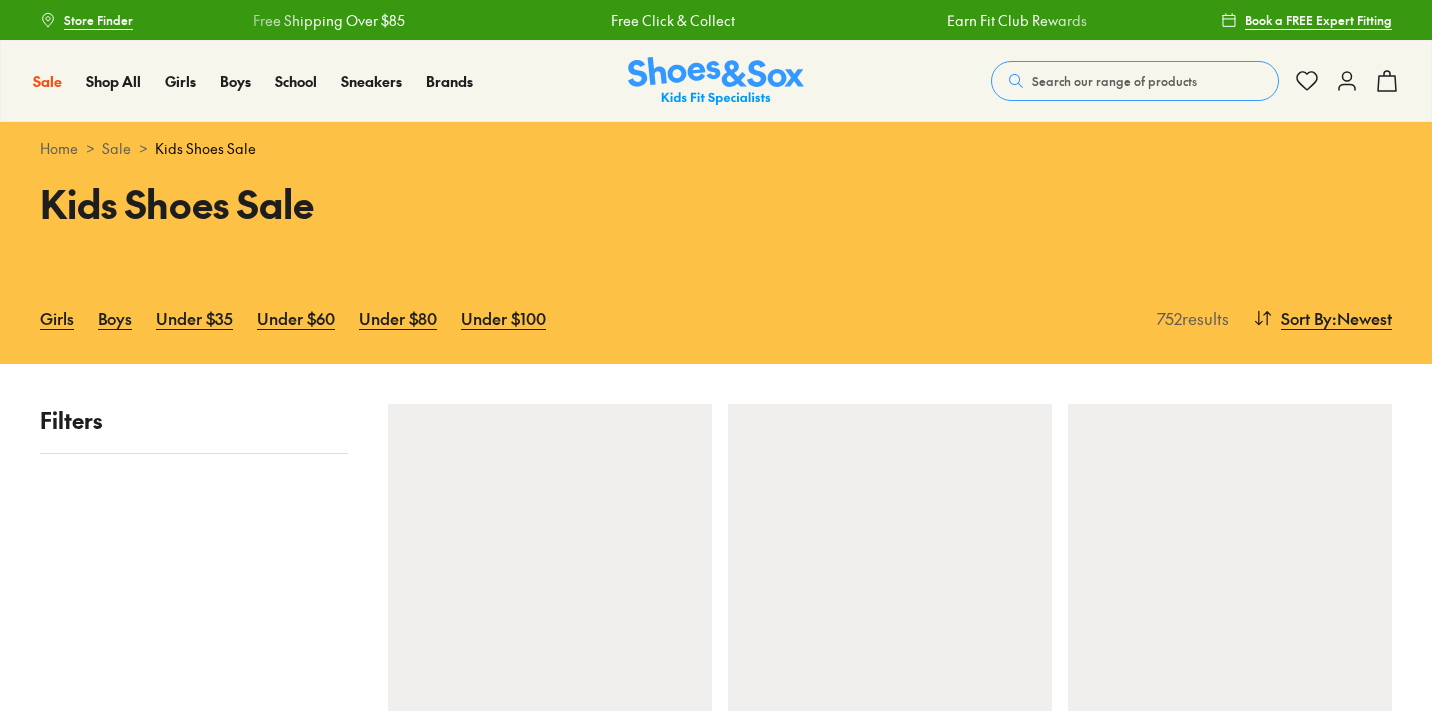 scroll, scrollTop: 0, scrollLeft: 0, axis: both 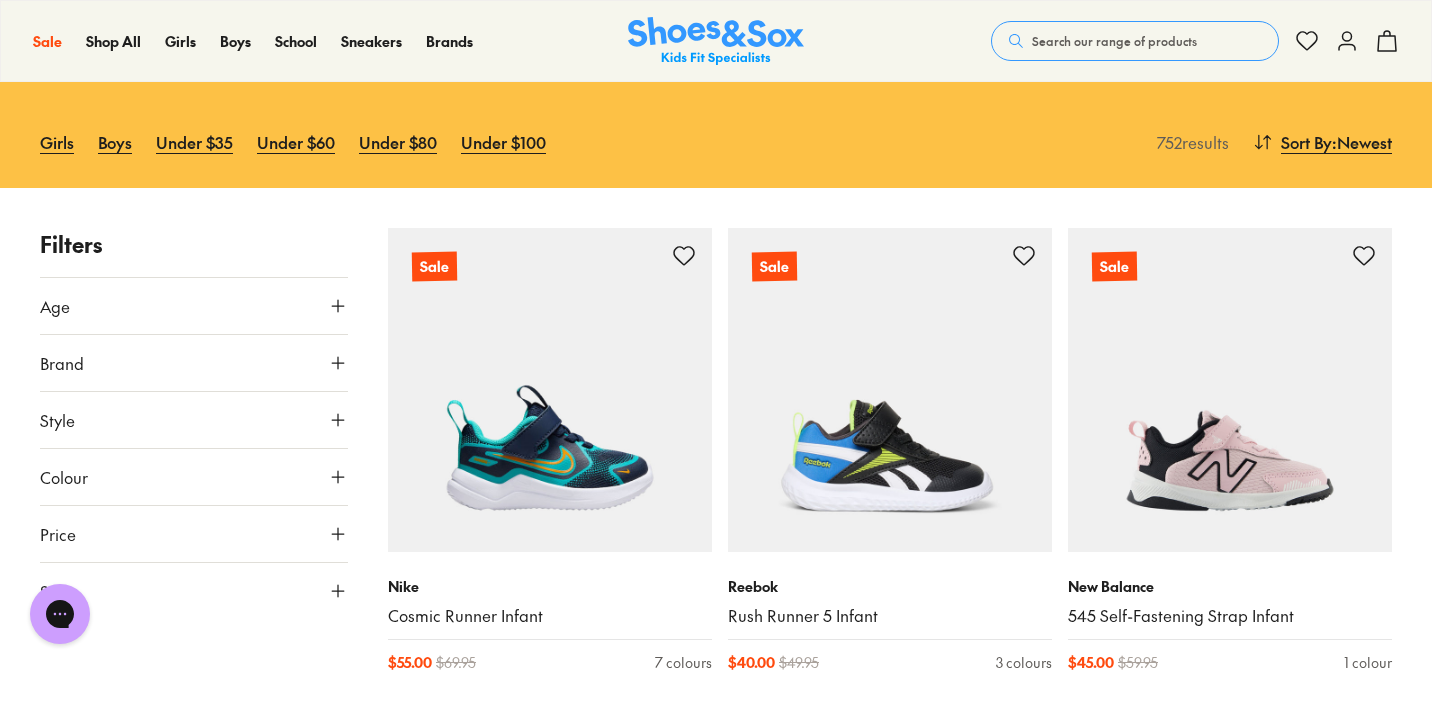 click 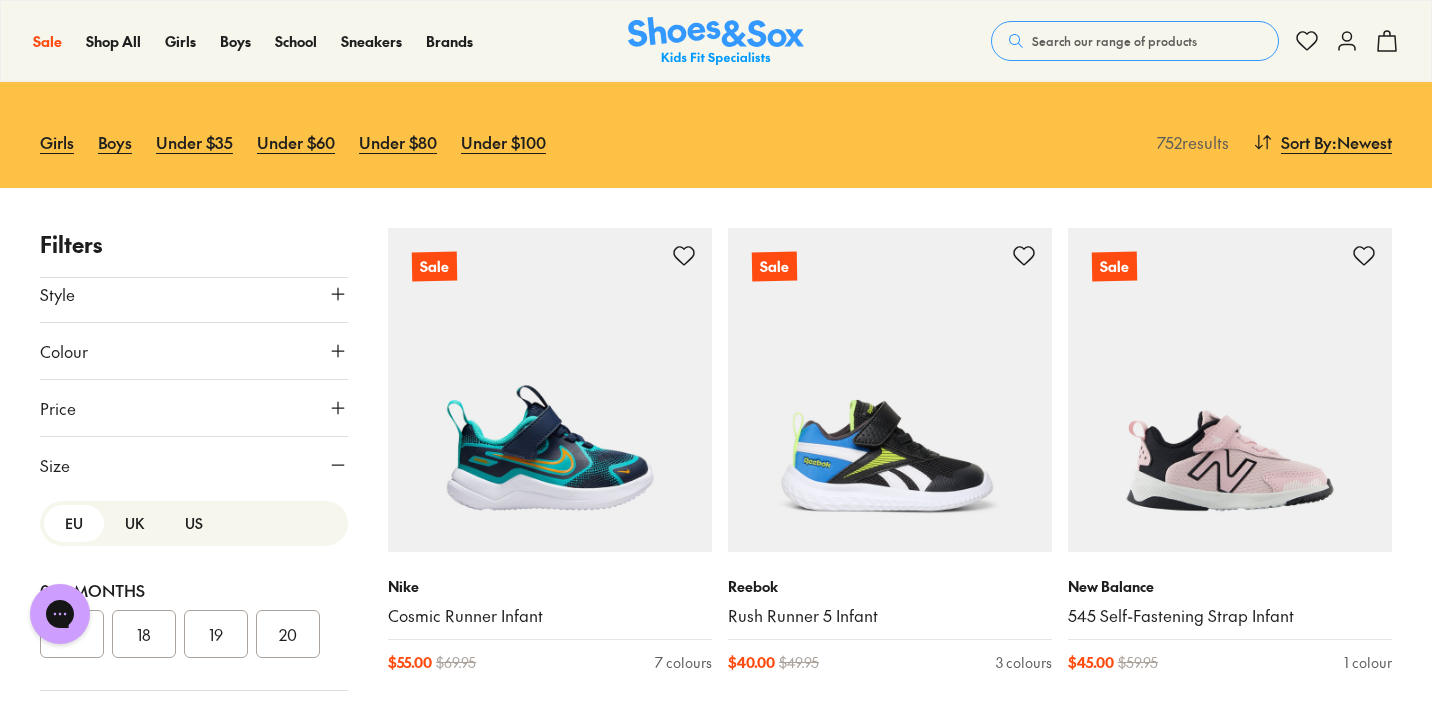 scroll, scrollTop: 160, scrollLeft: 0, axis: vertical 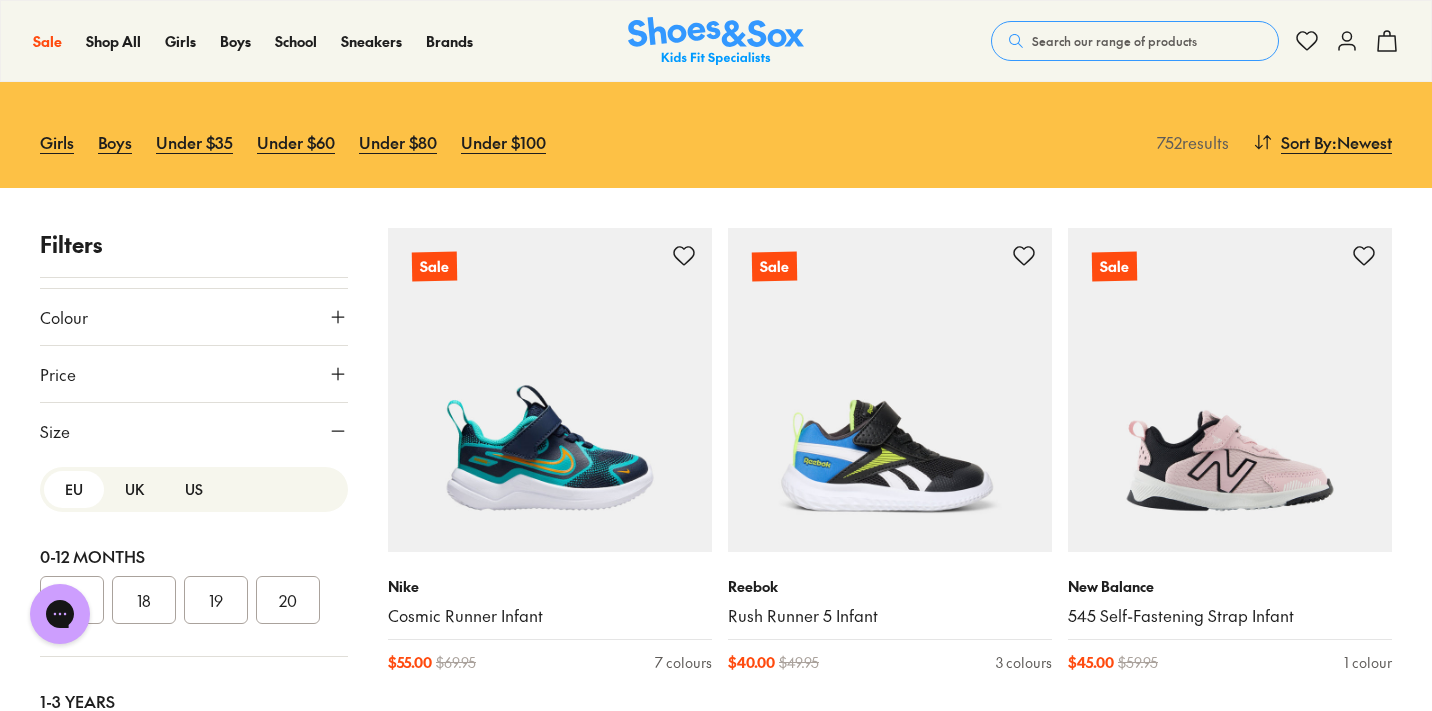 click on "US" at bounding box center [194, 489] 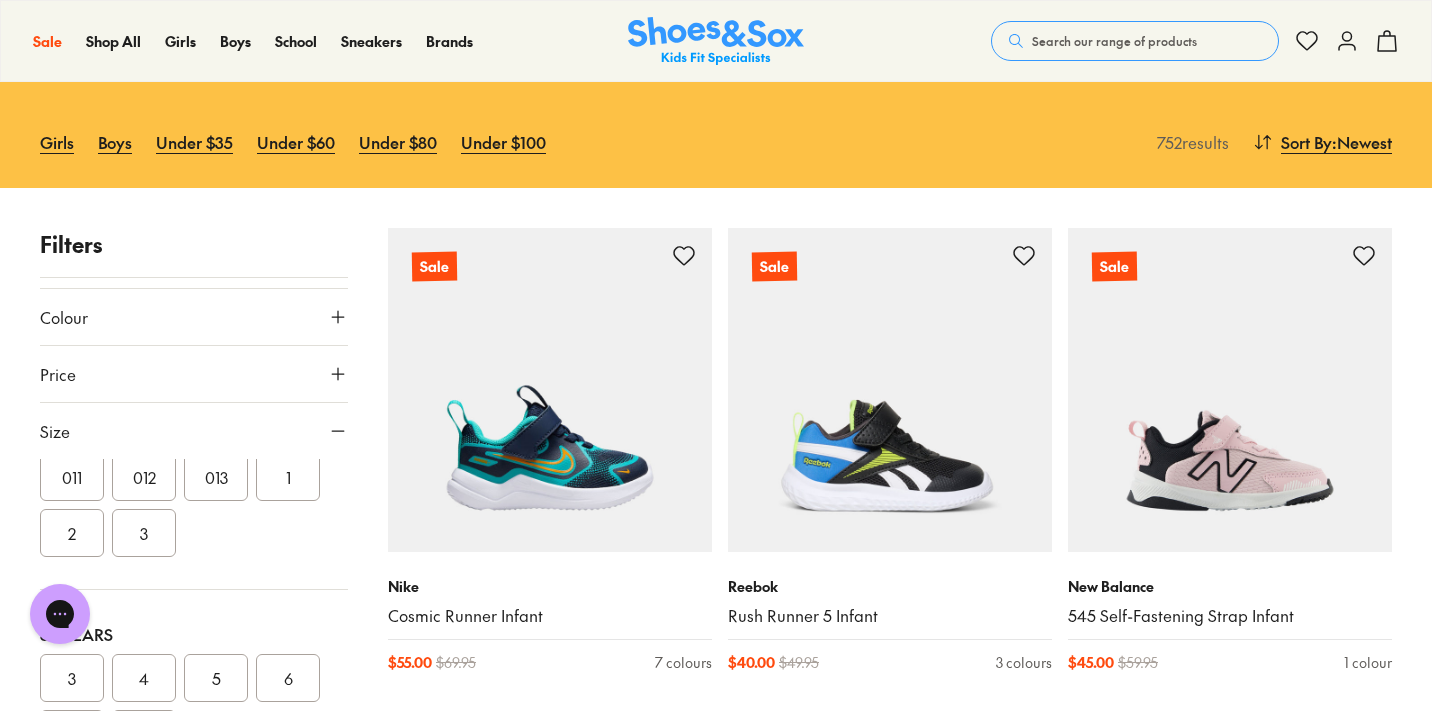 scroll, scrollTop: 465, scrollLeft: 0, axis: vertical 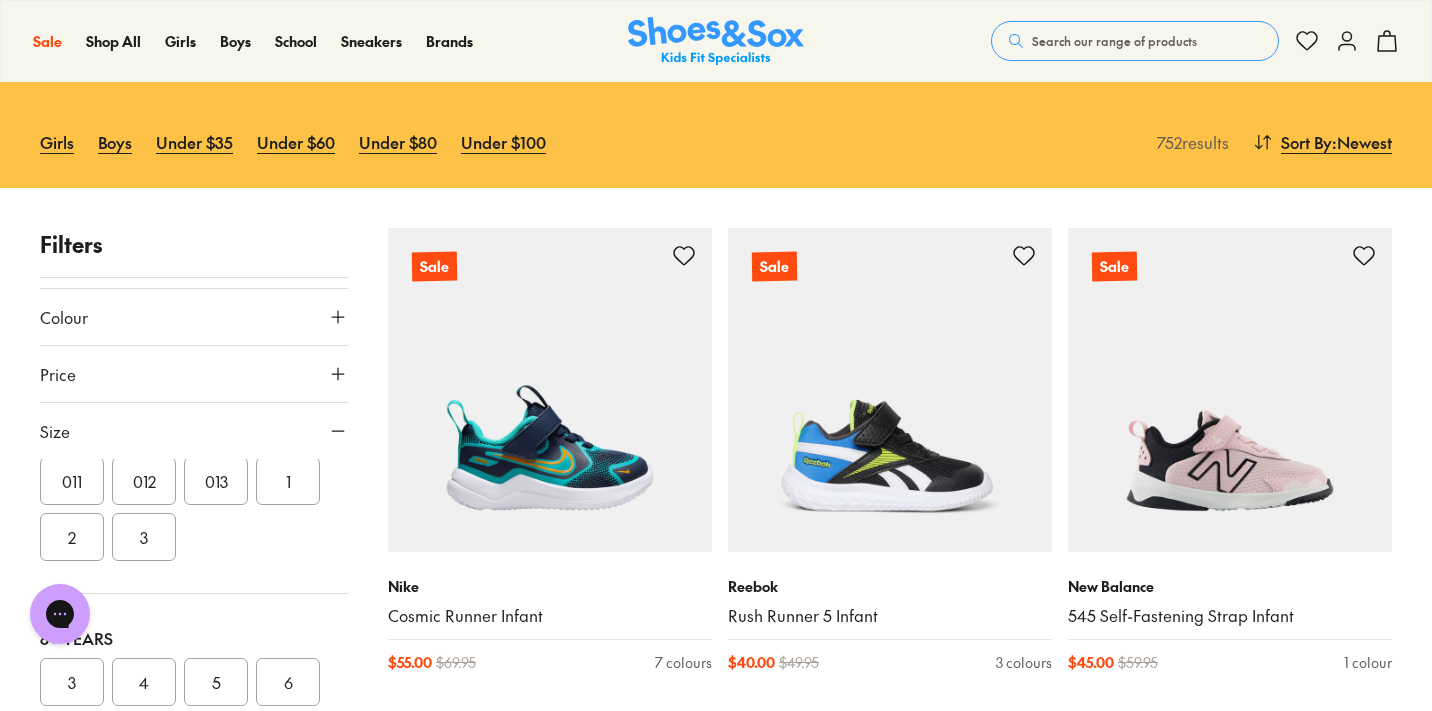 click on "011" at bounding box center (72, 481) 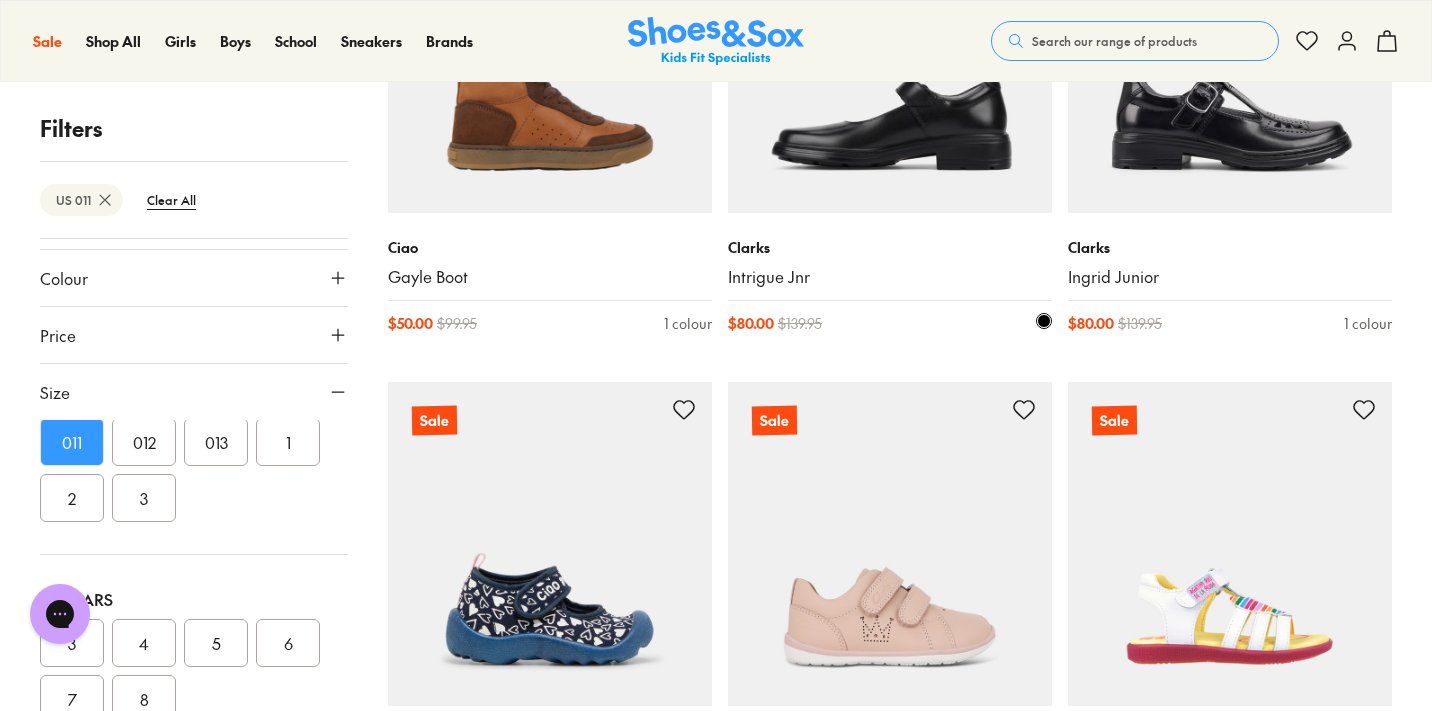 scroll, scrollTop: 4597, scrollLeft: 0, axis: vertical 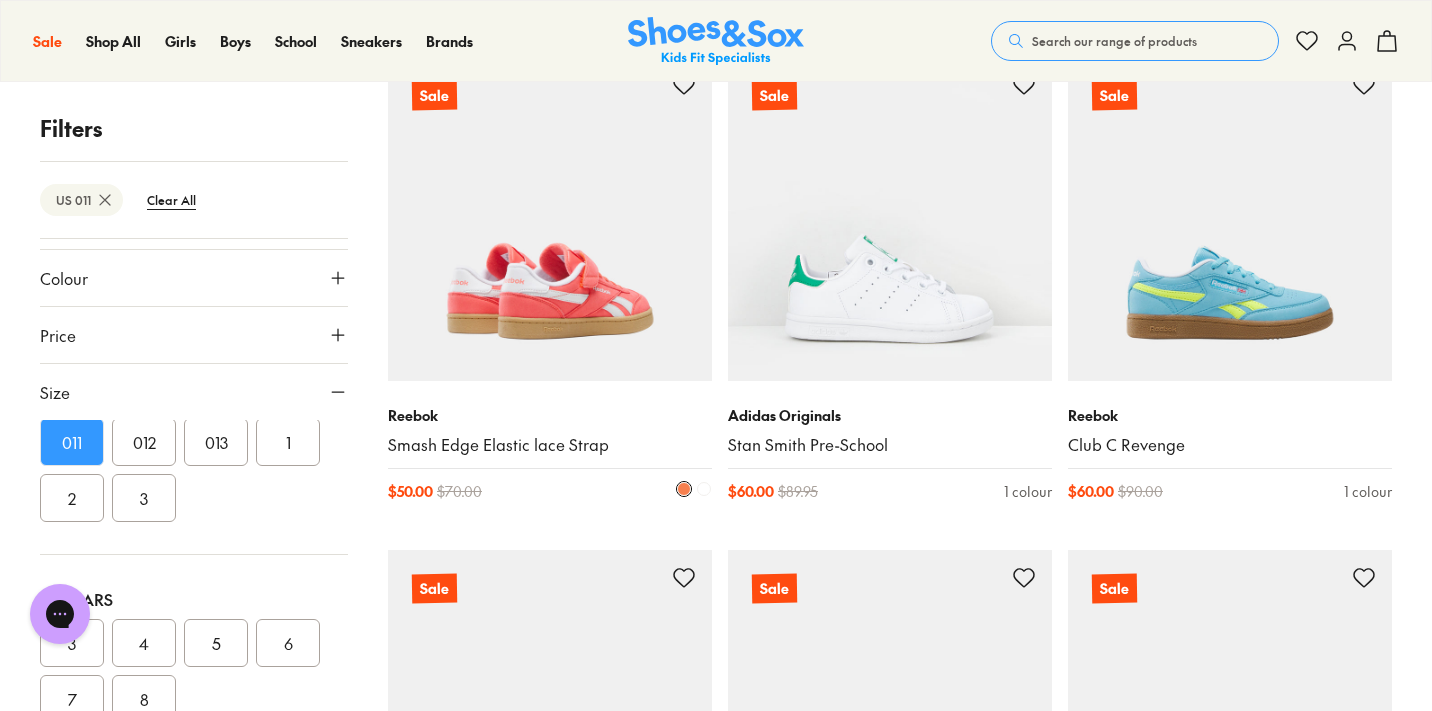 click at bounding box center (550, 219) 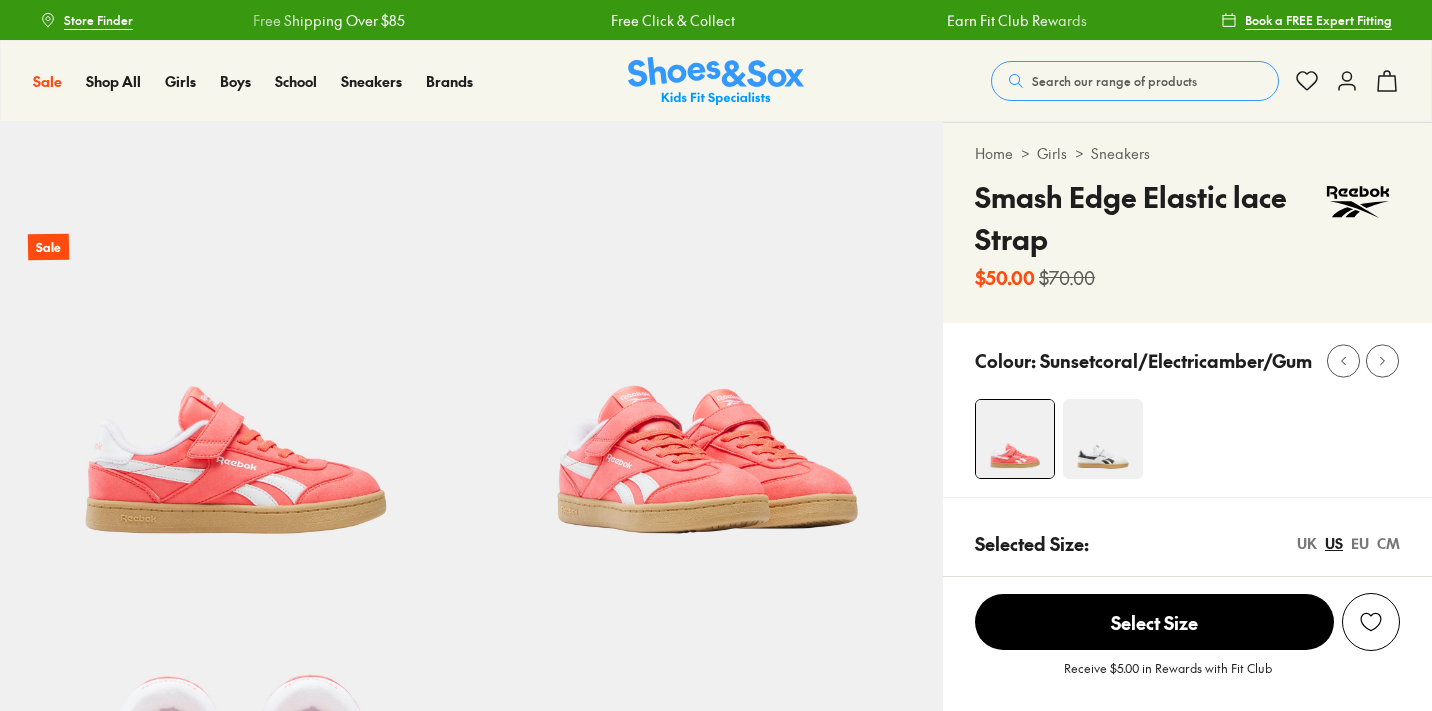 scroll, scrollTop: 0, scrollLeft: 0, axis: both 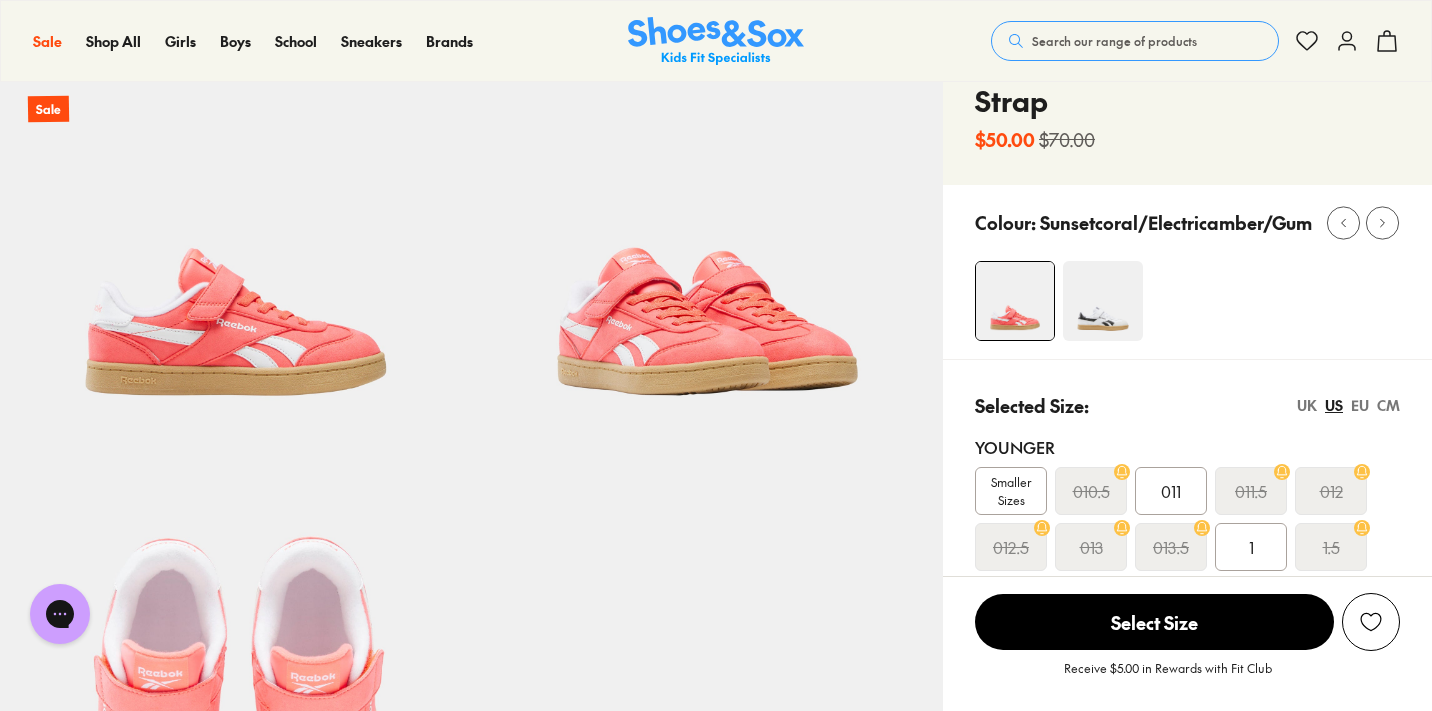 click at bounding box center [1103, 301] 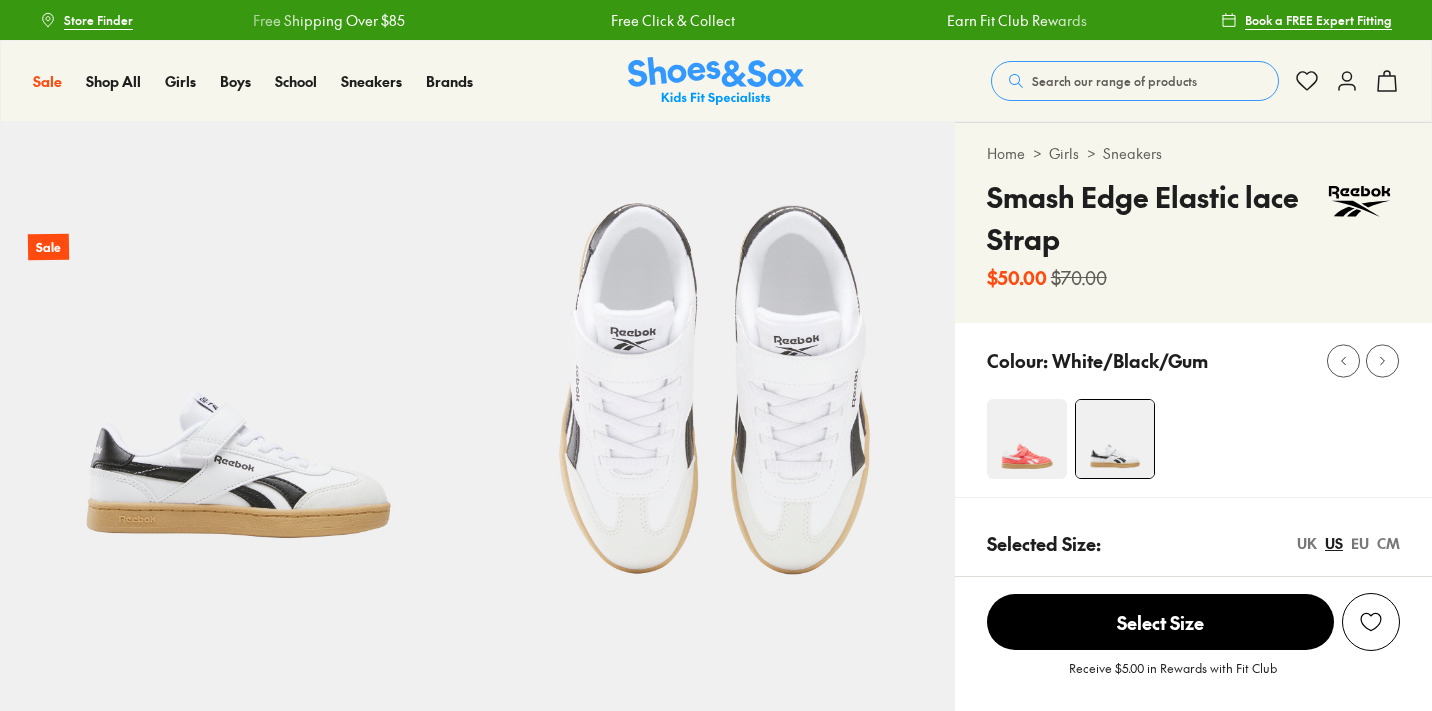 scroll, scrollTop: 0, scrollLeft: 0, axis: both 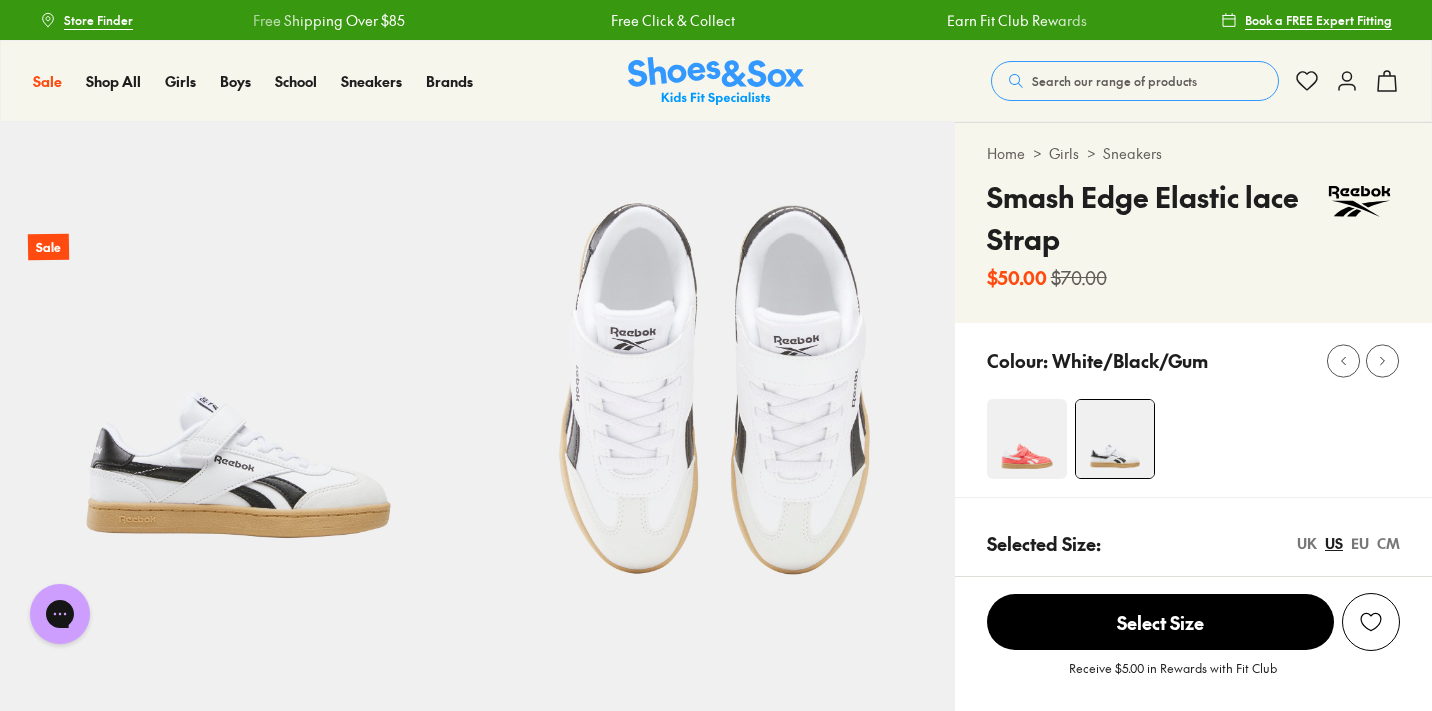 click at bounding box center (1027, 439) 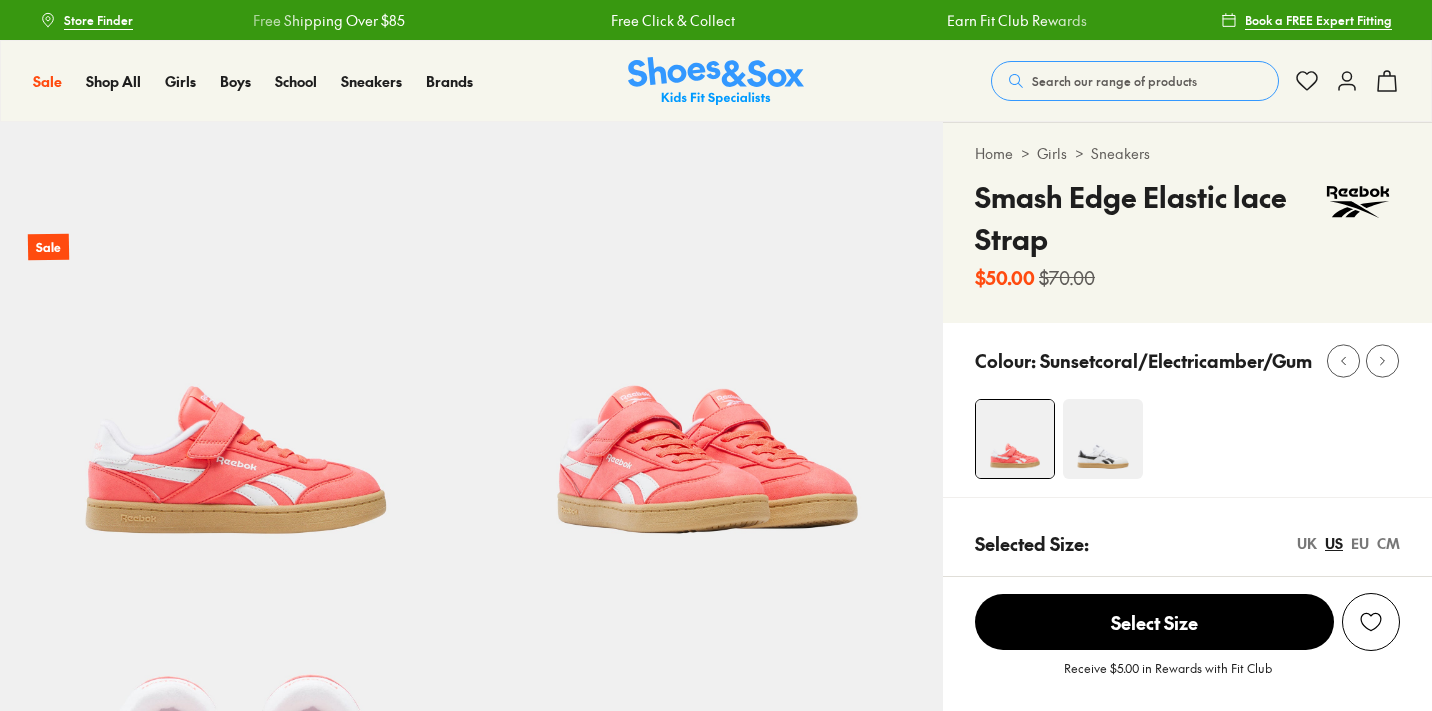 select on "*" 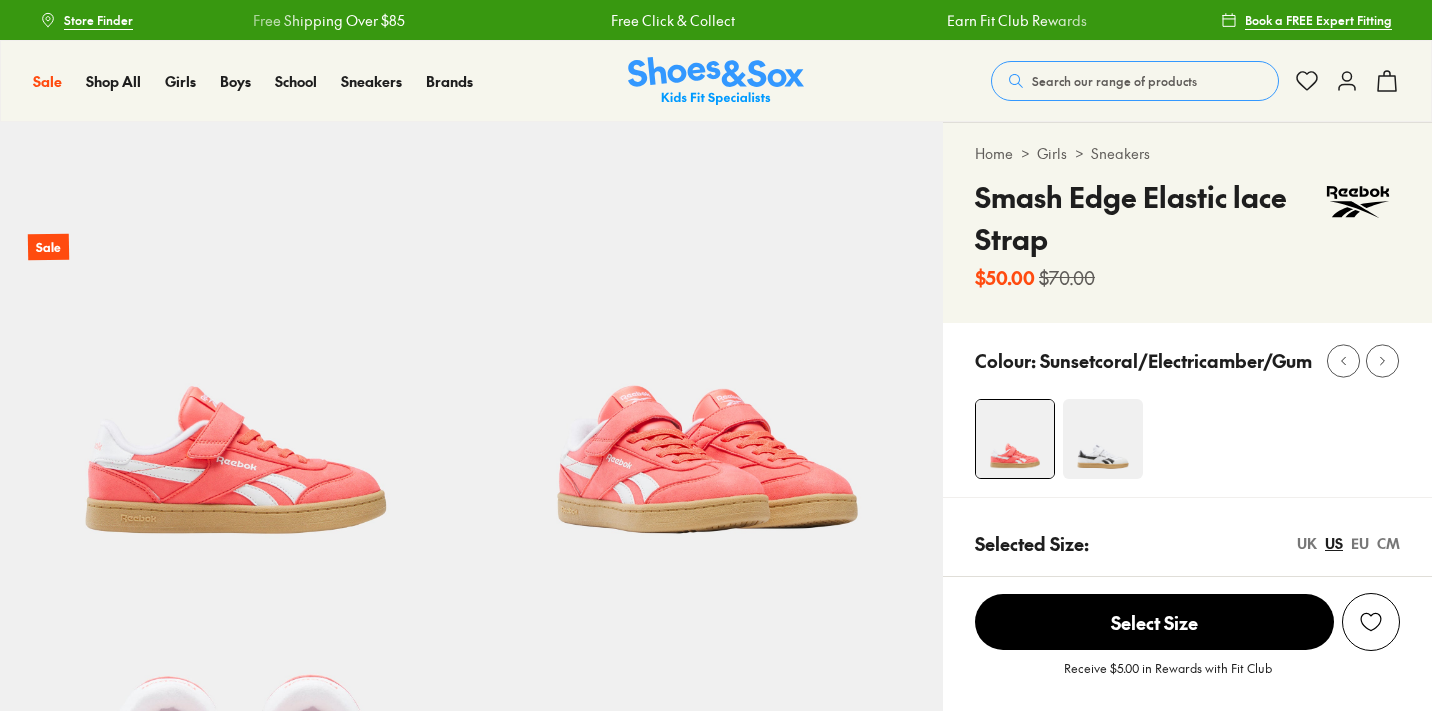scroll, scrollTop: 40, scrollLeft: 0, axis: vertical 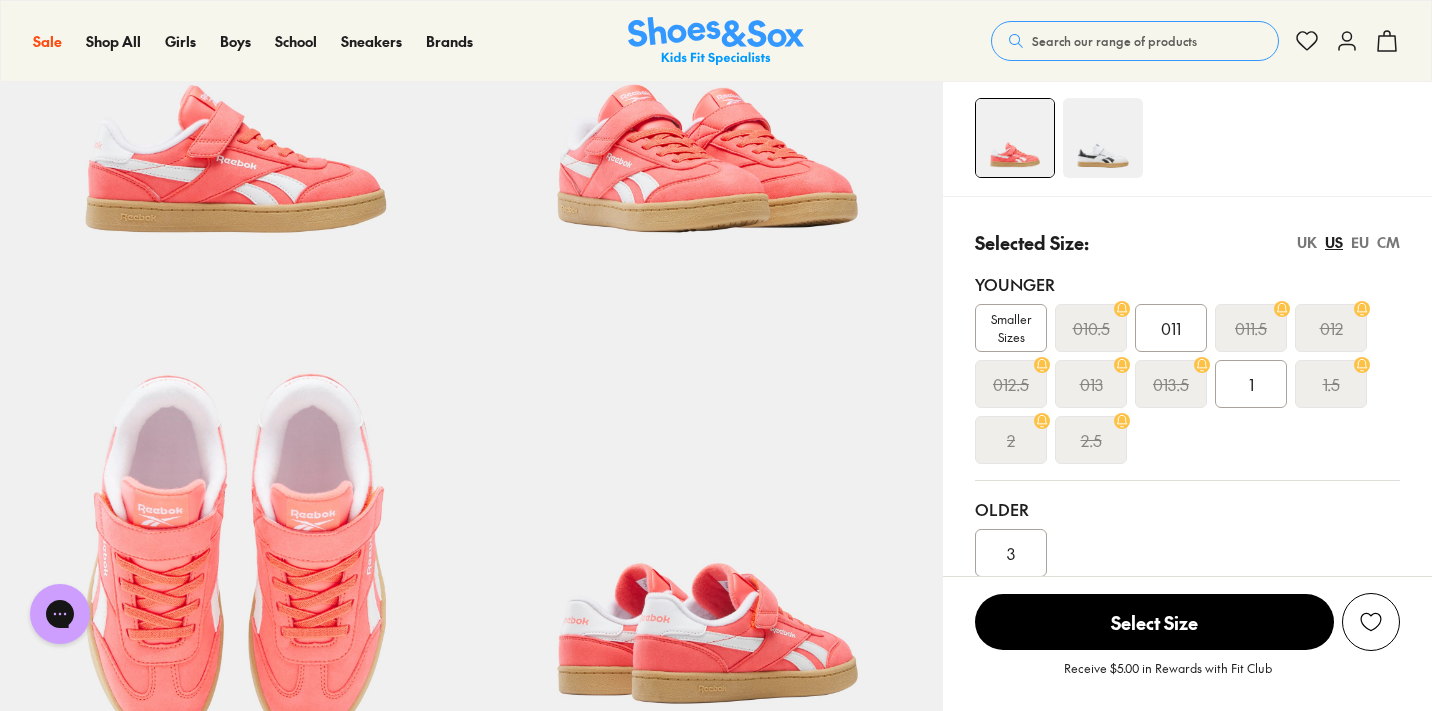 click on "011" at bounding box center [1171, 328] 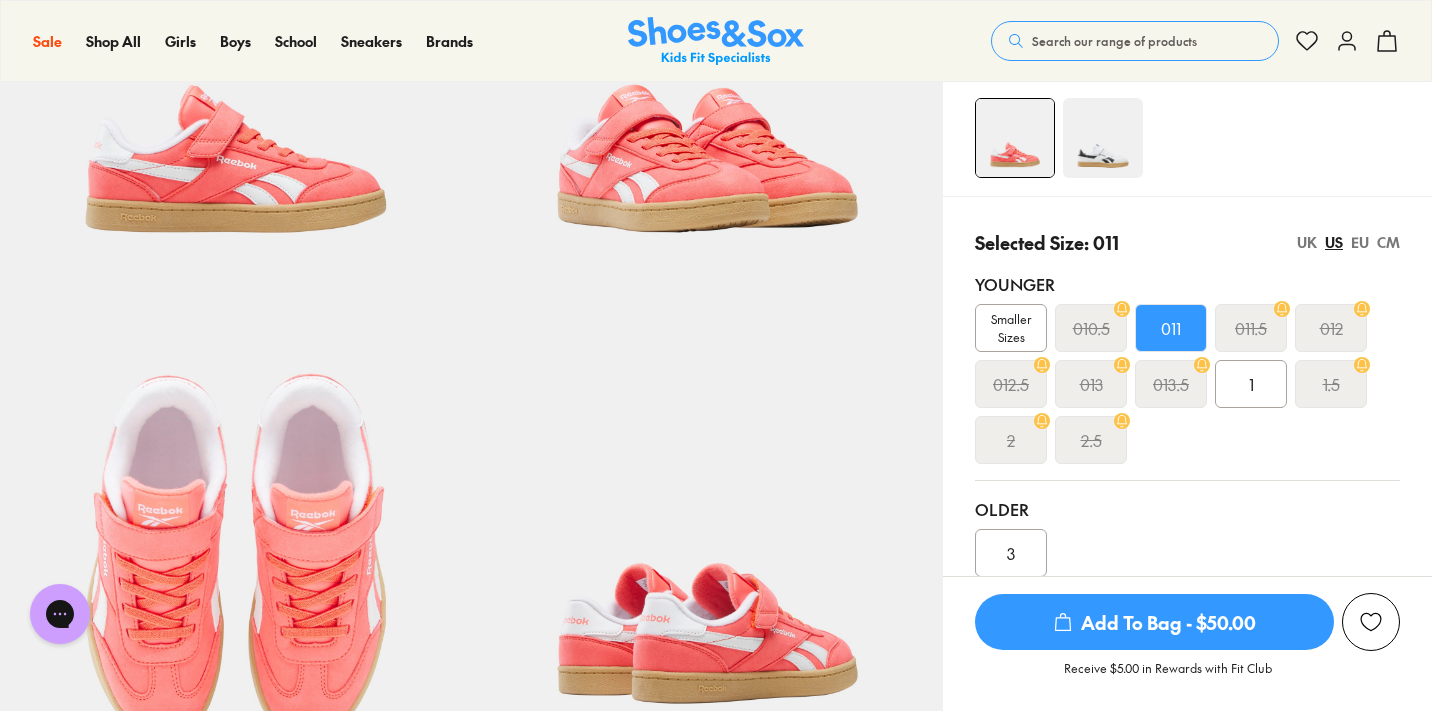 click on "Add To Bag - $50.00" at bounding box center (1154, 622) 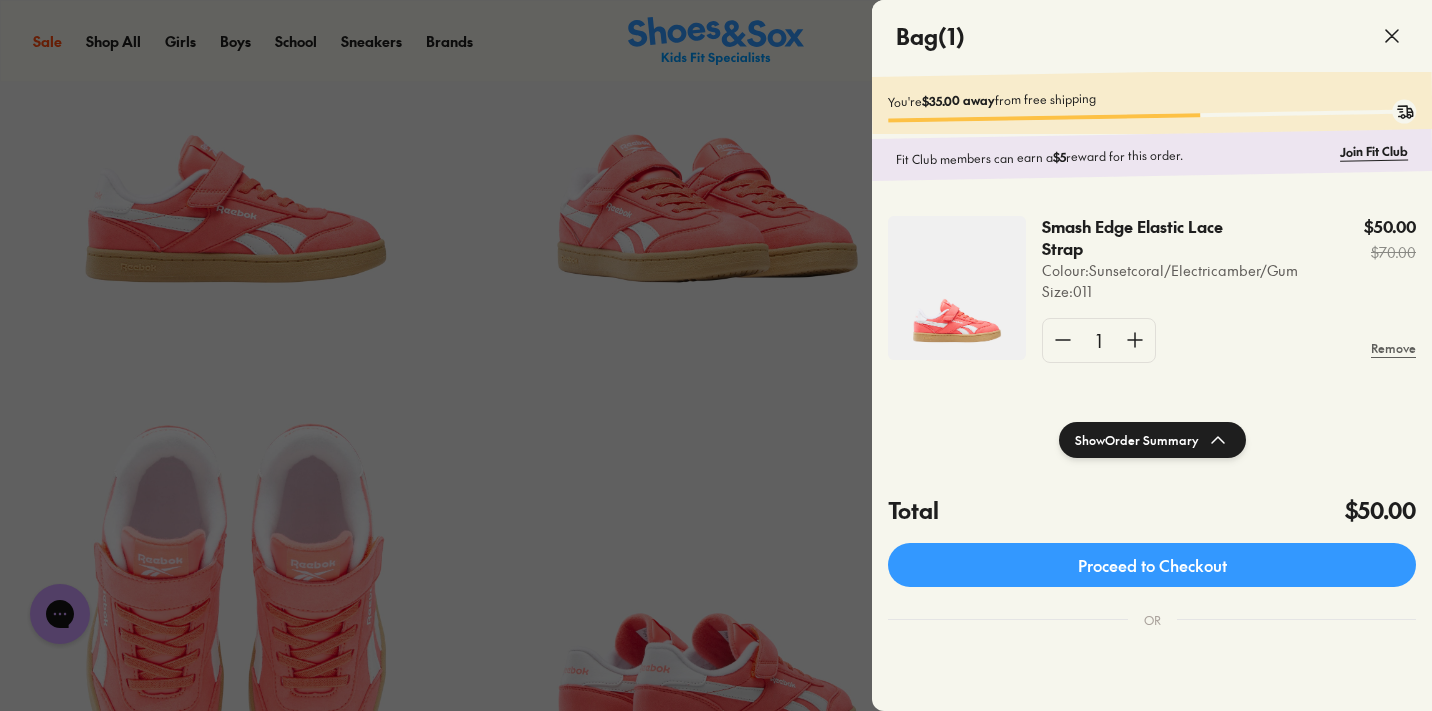 scroll, scrollTop: 251, scrollLeft: 0, axis: vertical 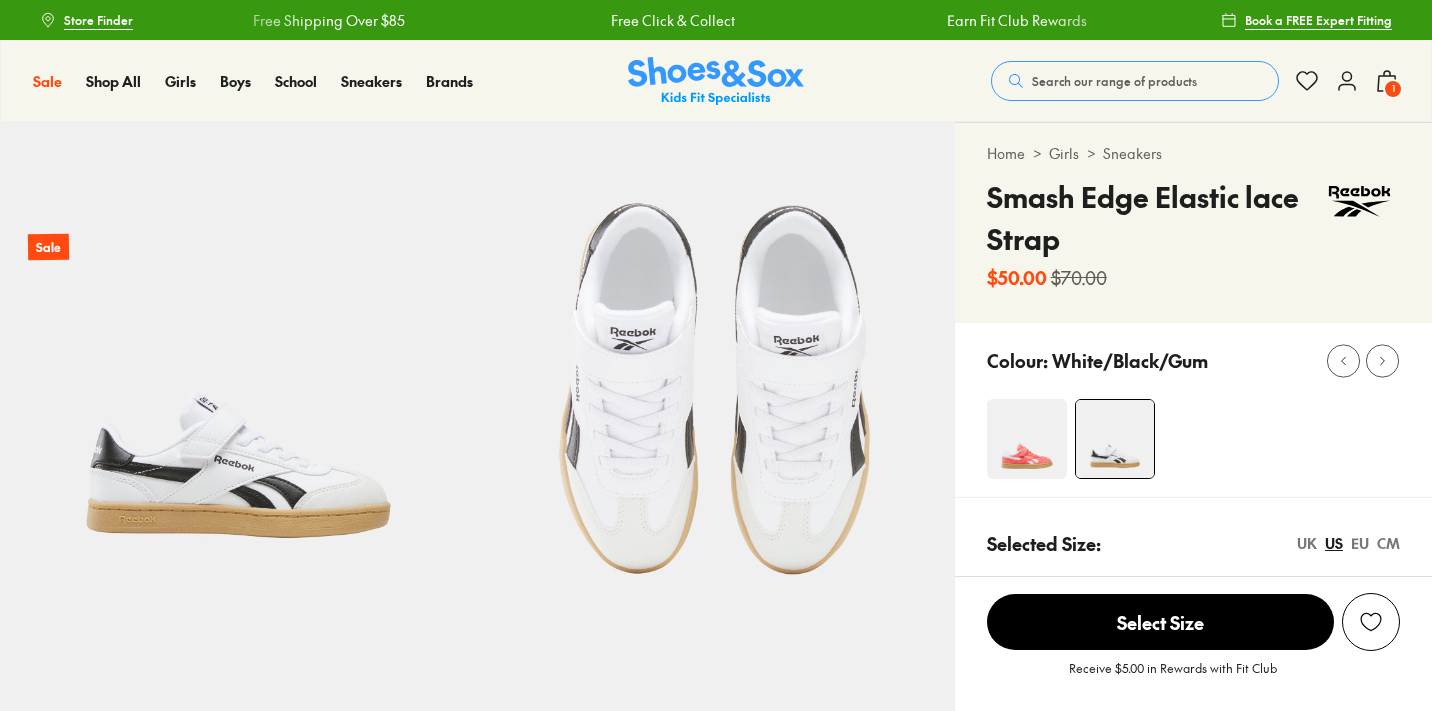 select on "*" 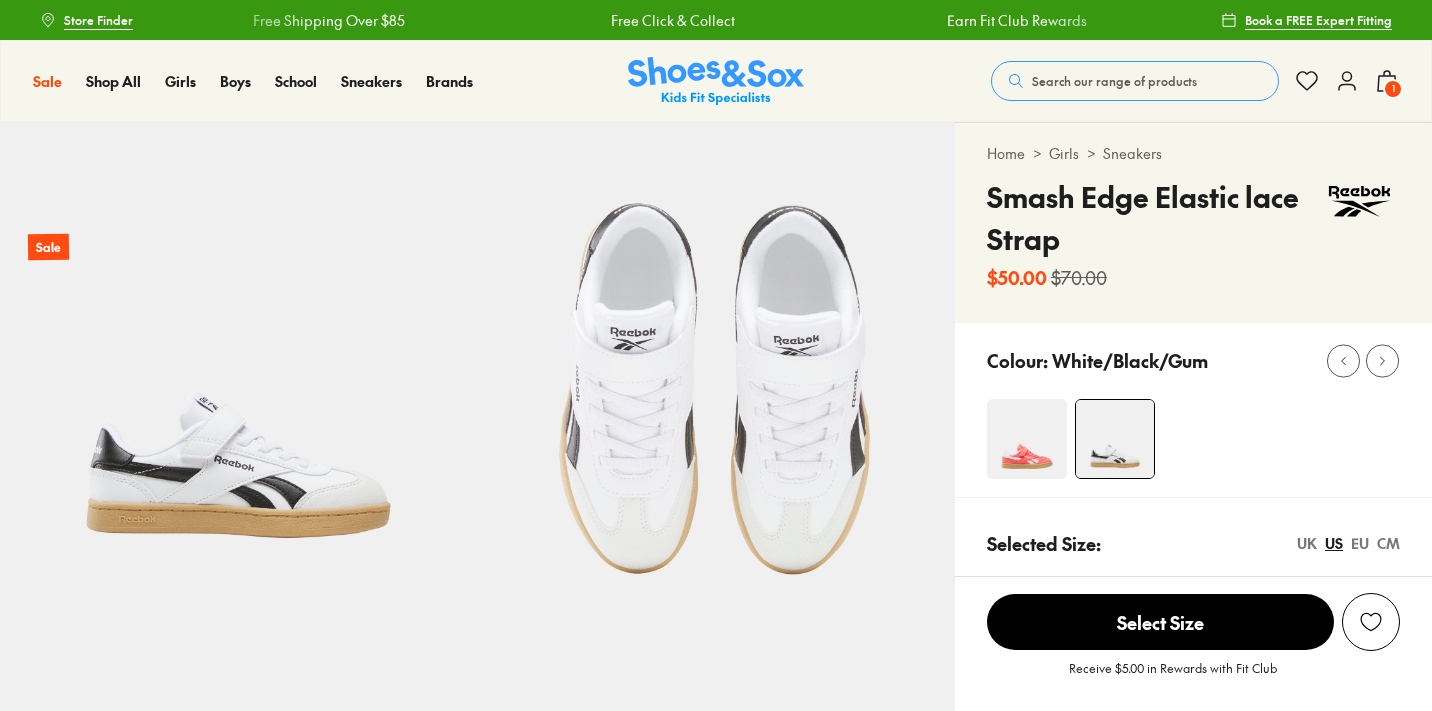scroll, scrollTop: 0, scrollLeft: 0, axis: both 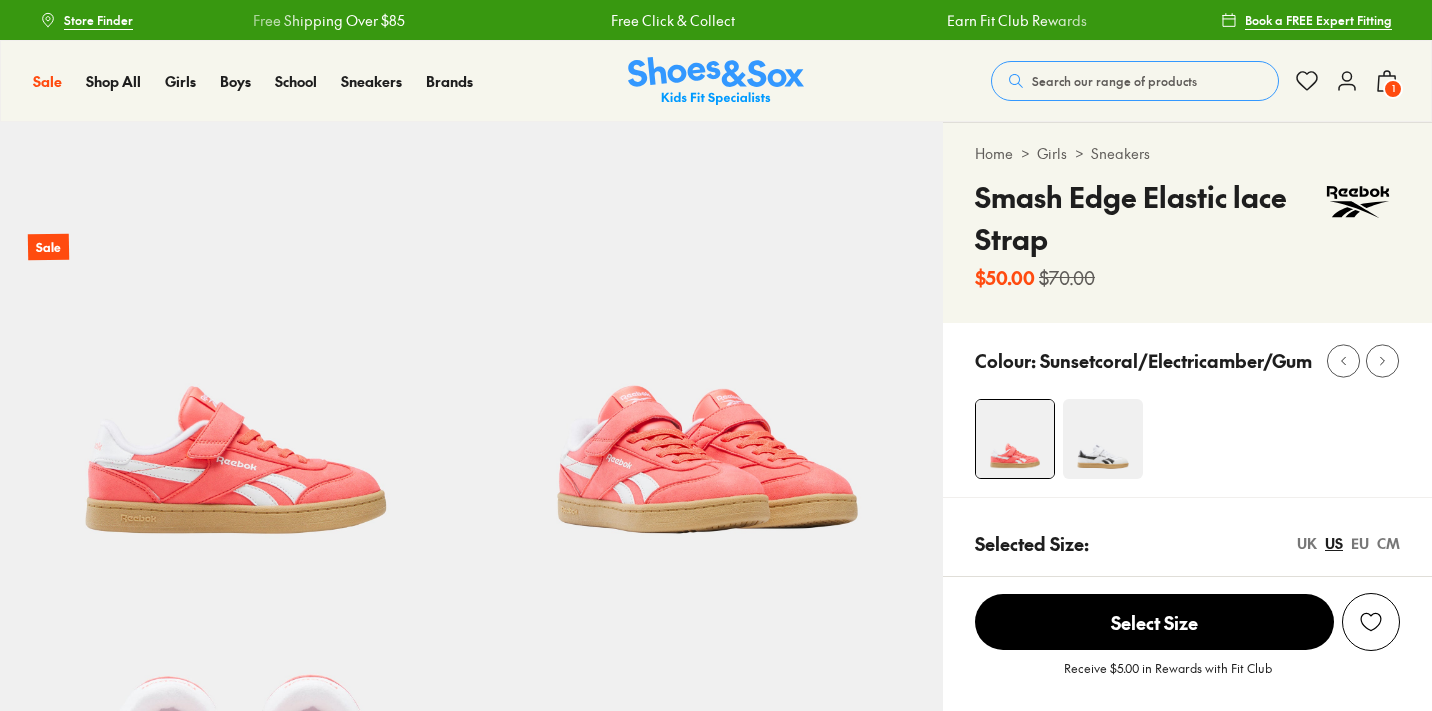 select on "*" 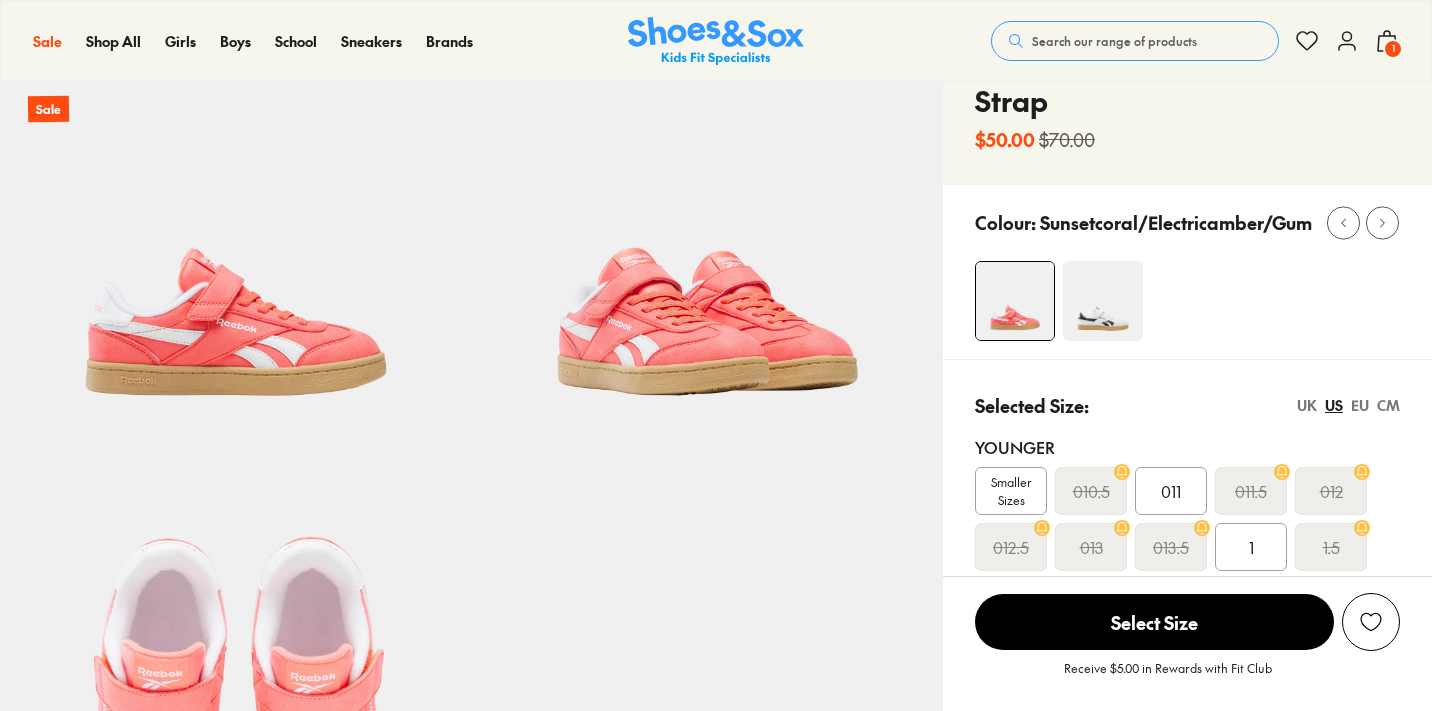 scroll, scrollTop: 138, scrollLeft: 0, axis: vertical 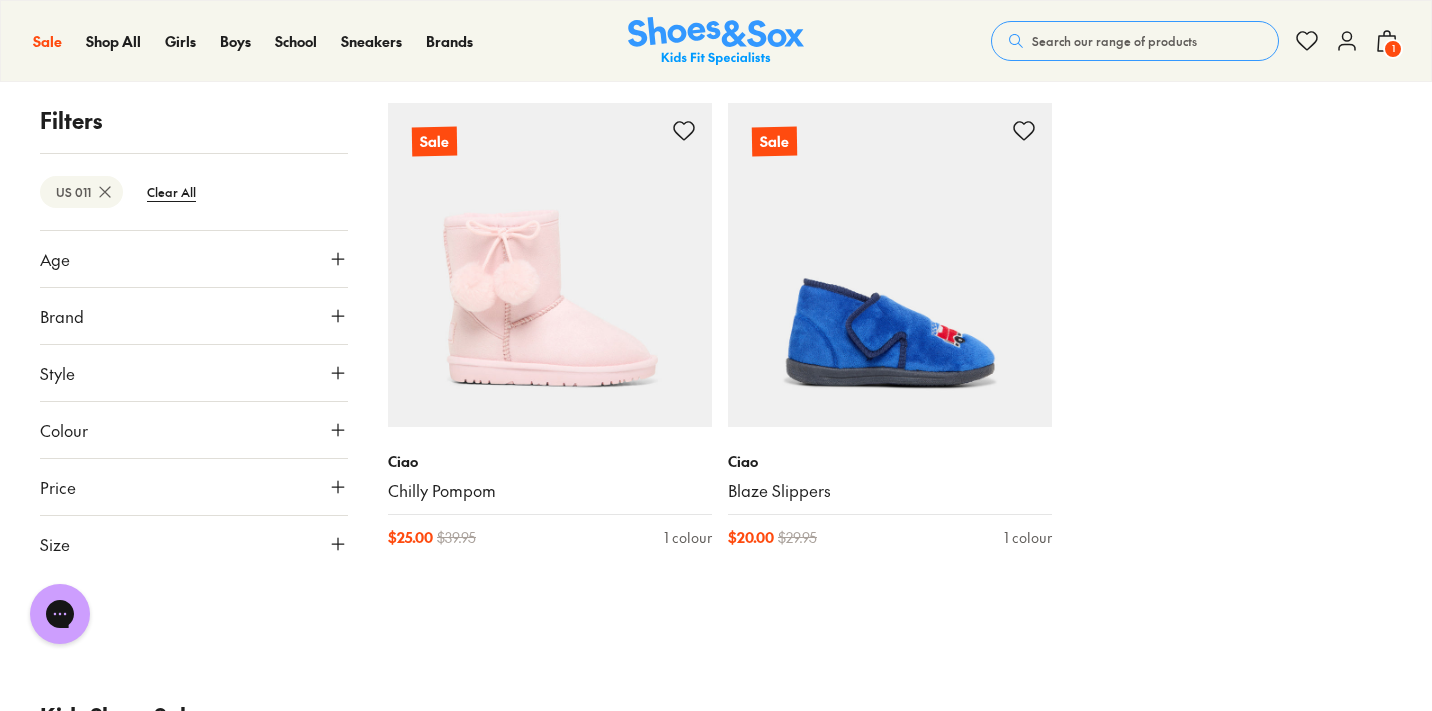 click on "1" at bounding box center [1393, 49] 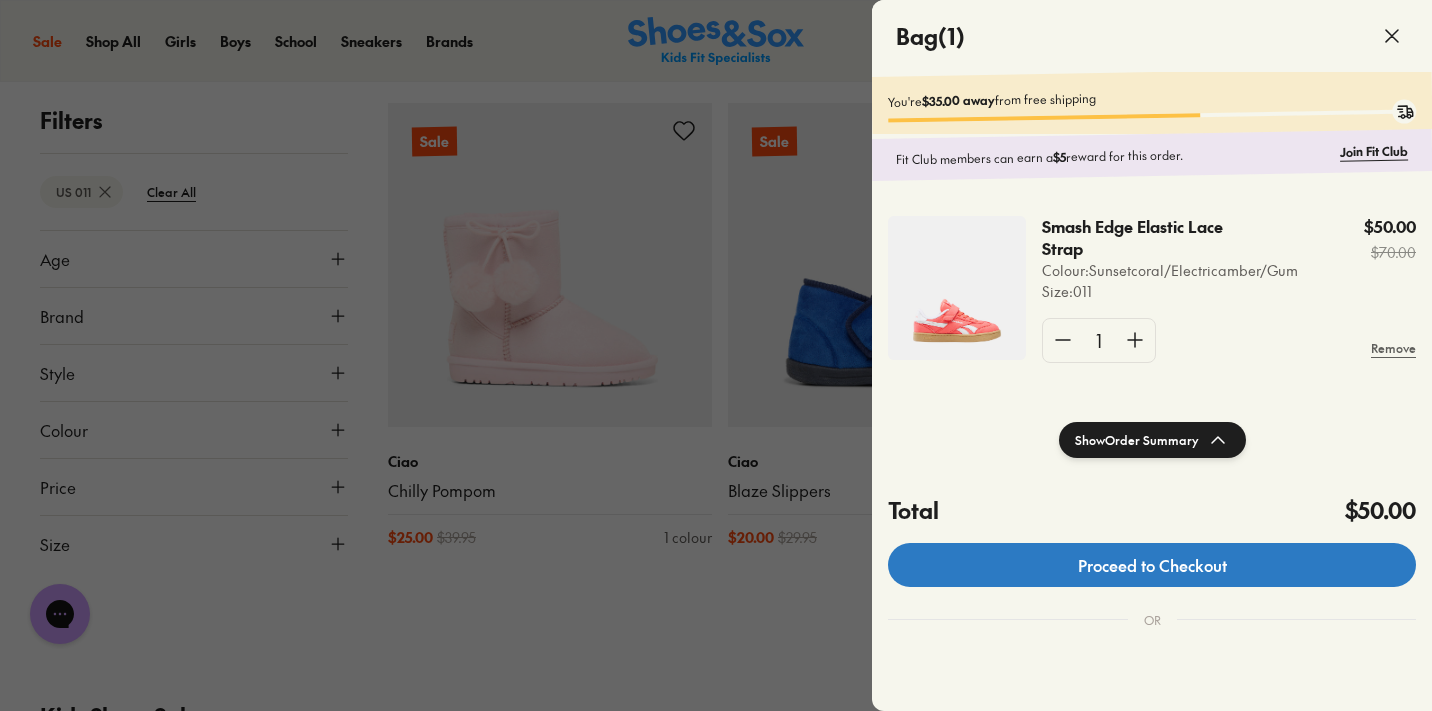 click on "Proceed to Checkout" 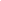 scroll, scrollTop: 0, scrollLeft: 0, axis: both 